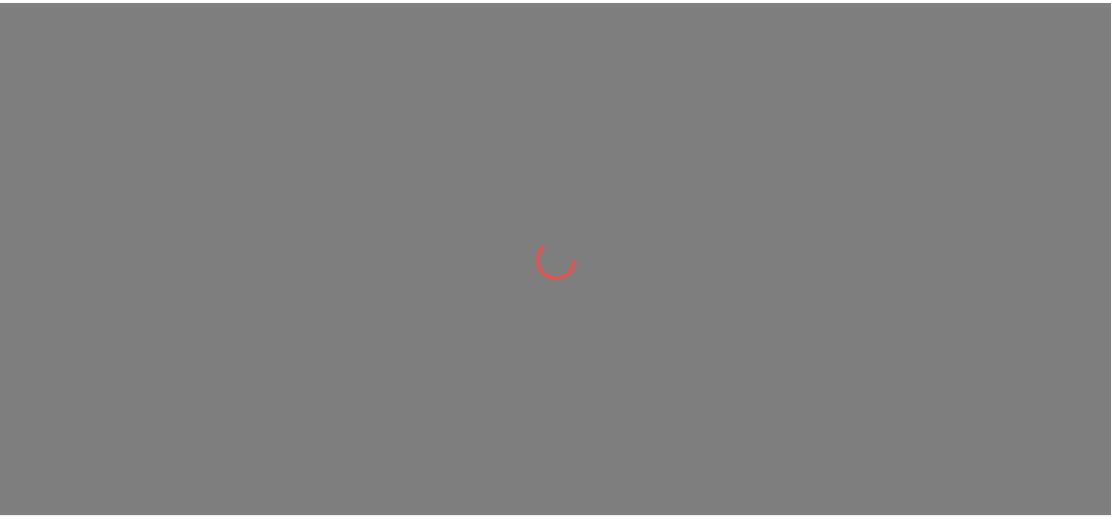 scroll, scrollTop: 0, scrollLeft: 0, axis: both 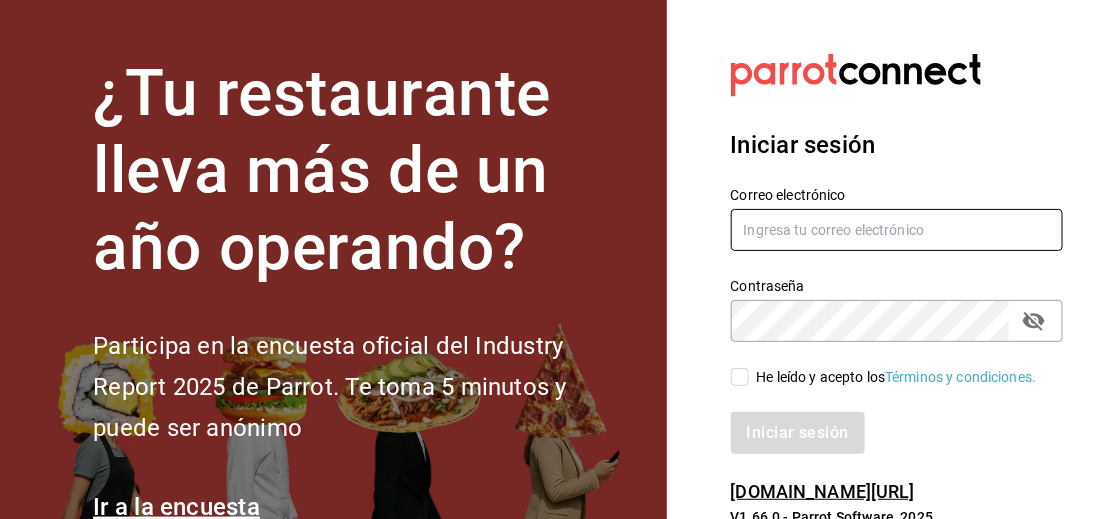 click at bounding box center [897, 230] 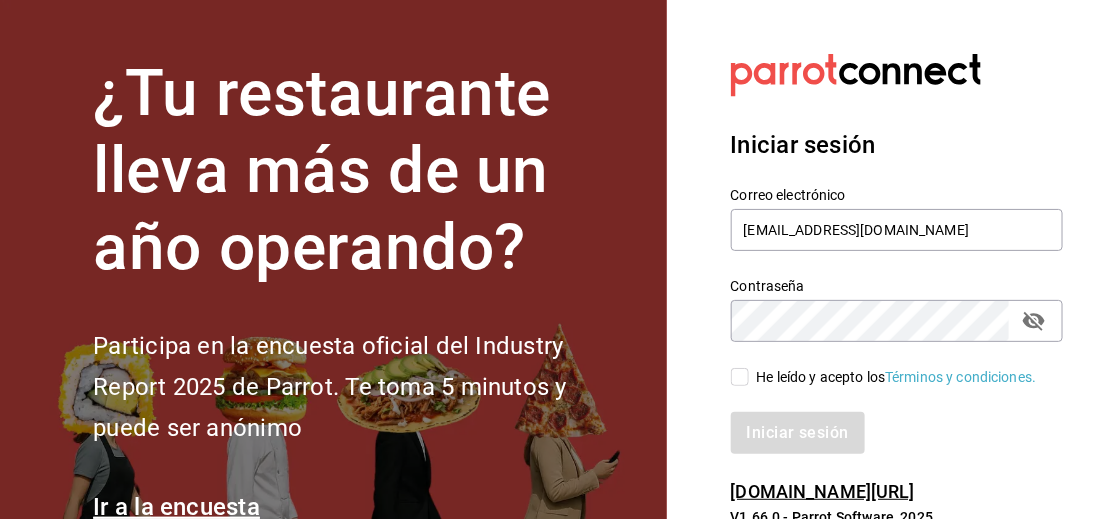 click on "He leído y acepto los  Términos y condiciones." at bounding box center (740, 377) 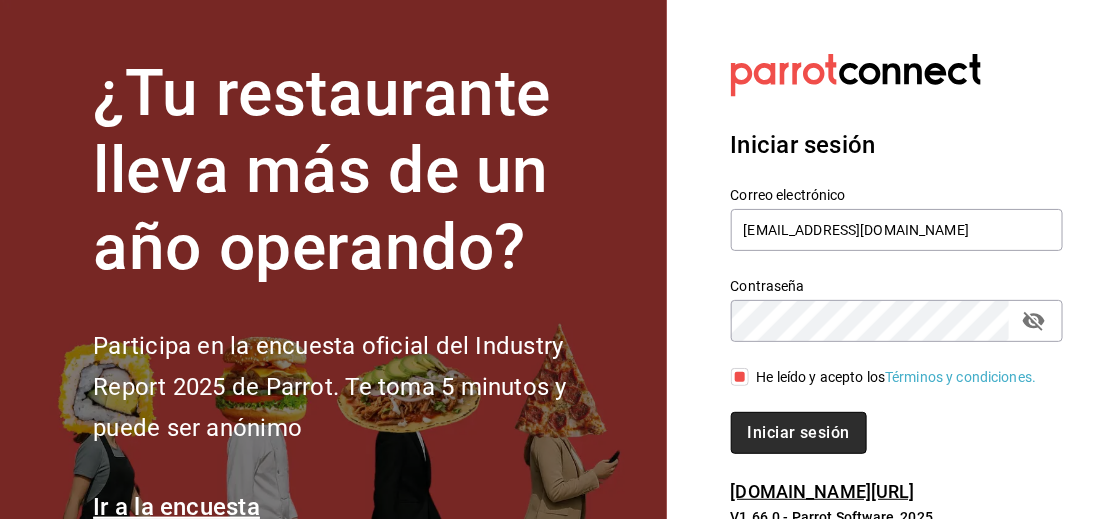 click on "Iniciar sesión" at bounding box center (799, 433) 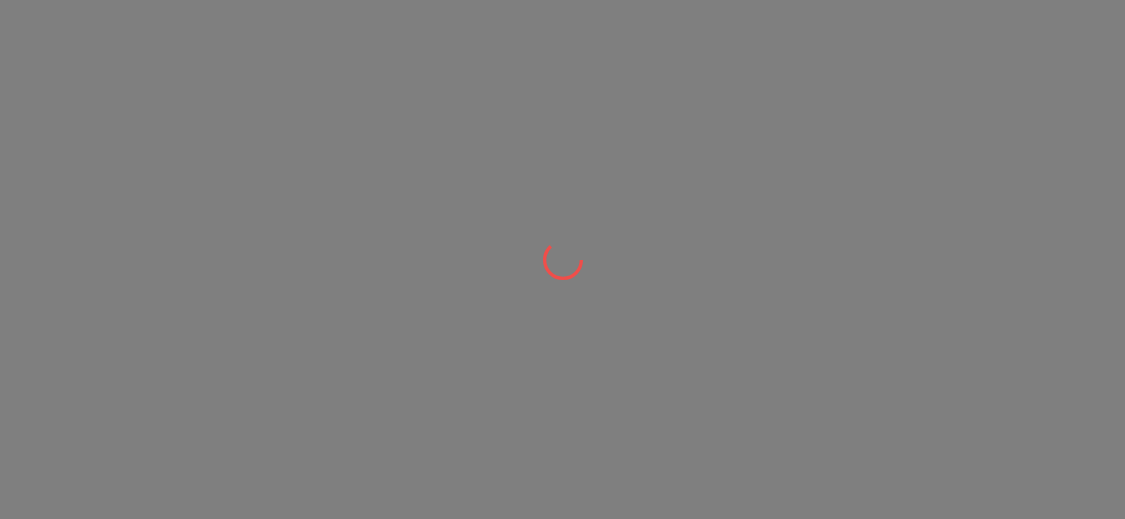 scroll, scrollTop: 0, scrollLeft: 0, axis: both 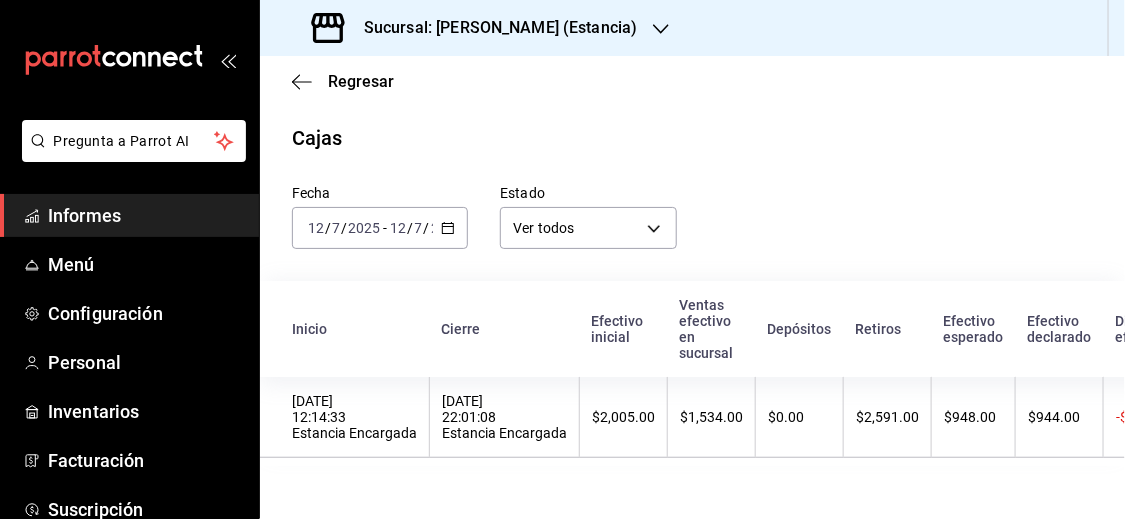 click 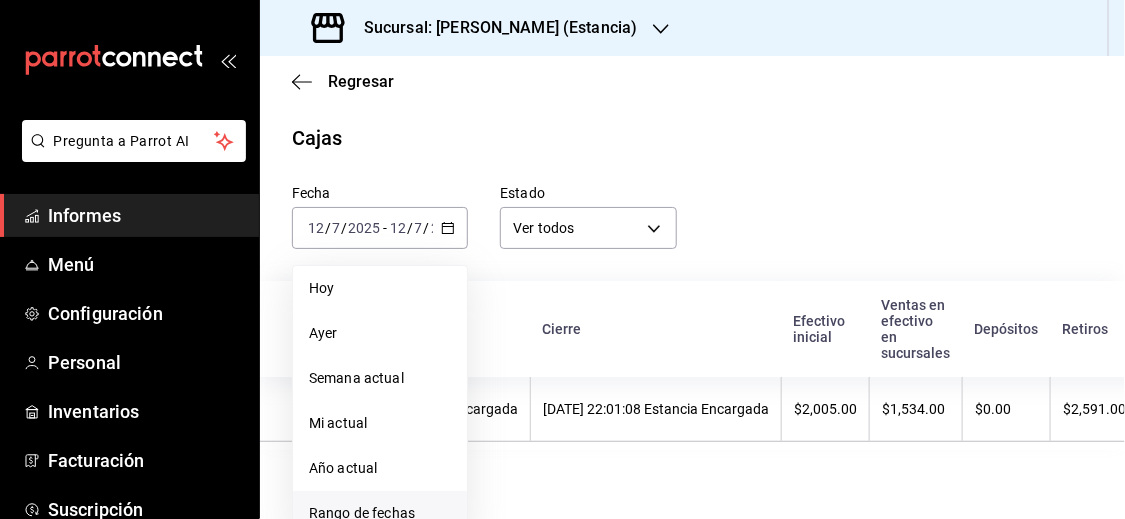click on "Rango de fechas" at bounding box center [362, 513] 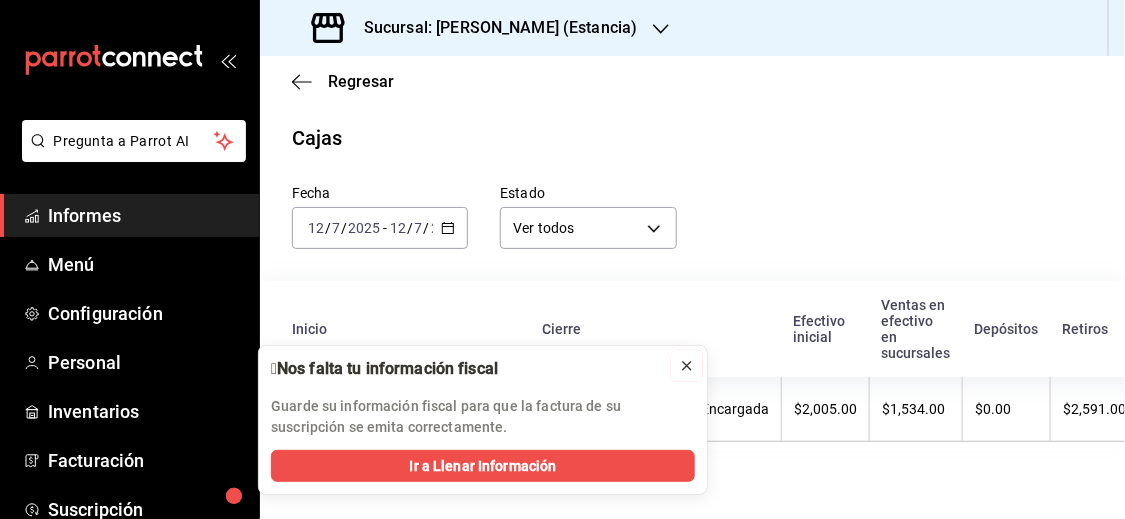 click 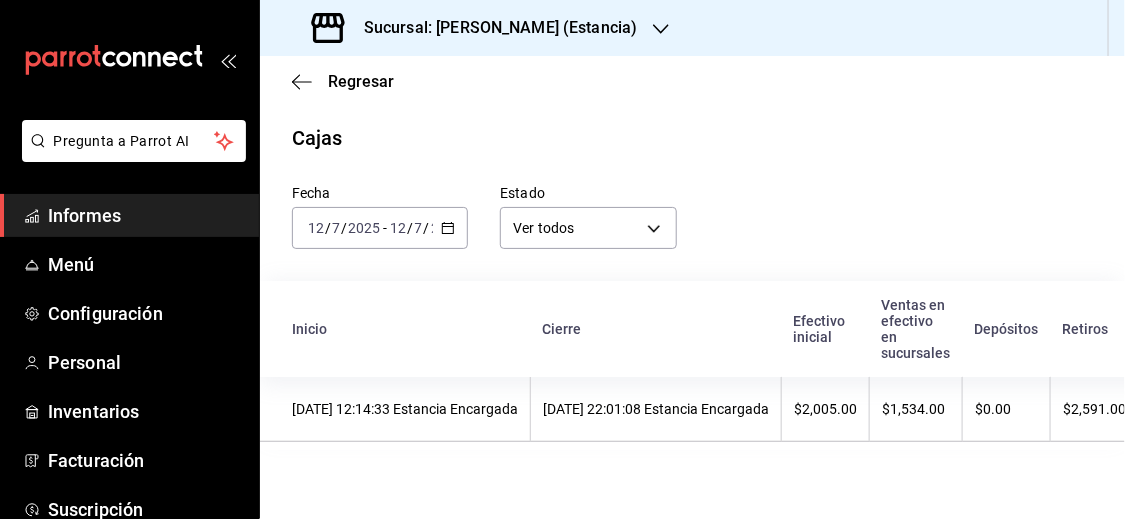 click 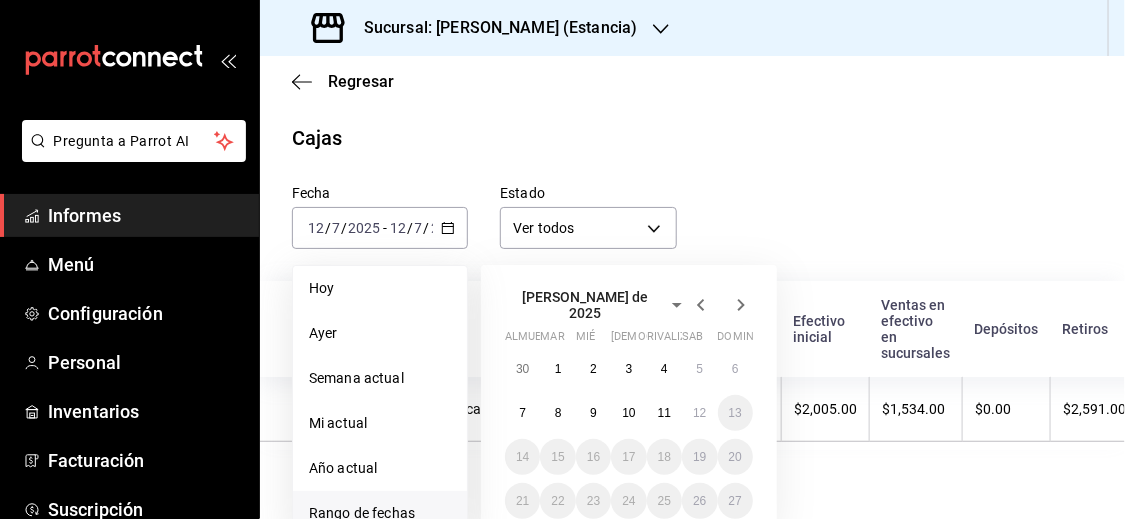 click on "Rango de fechas" at bounding box center [362, 513] 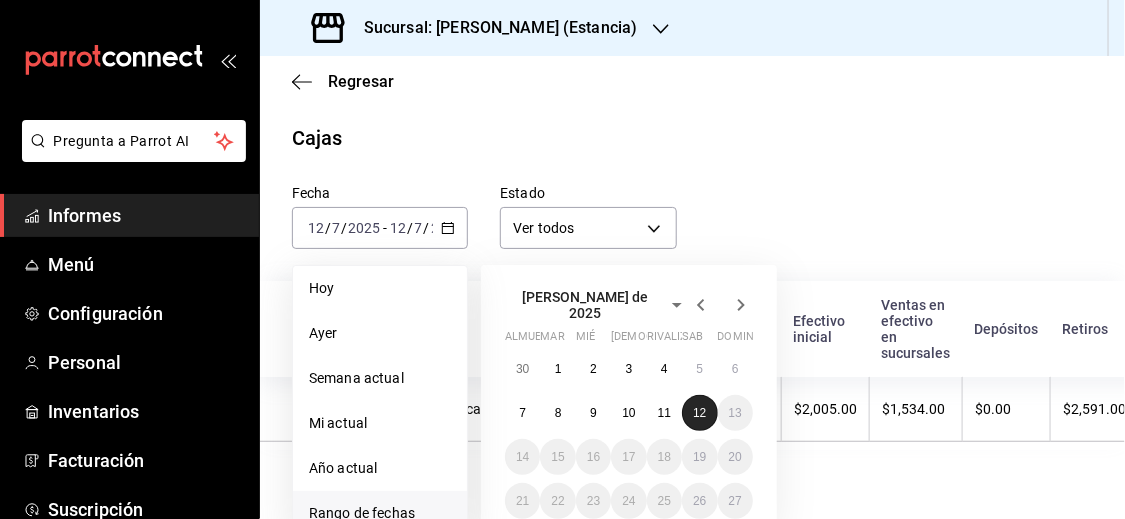 click on "12" at bounding box center (699, 413) 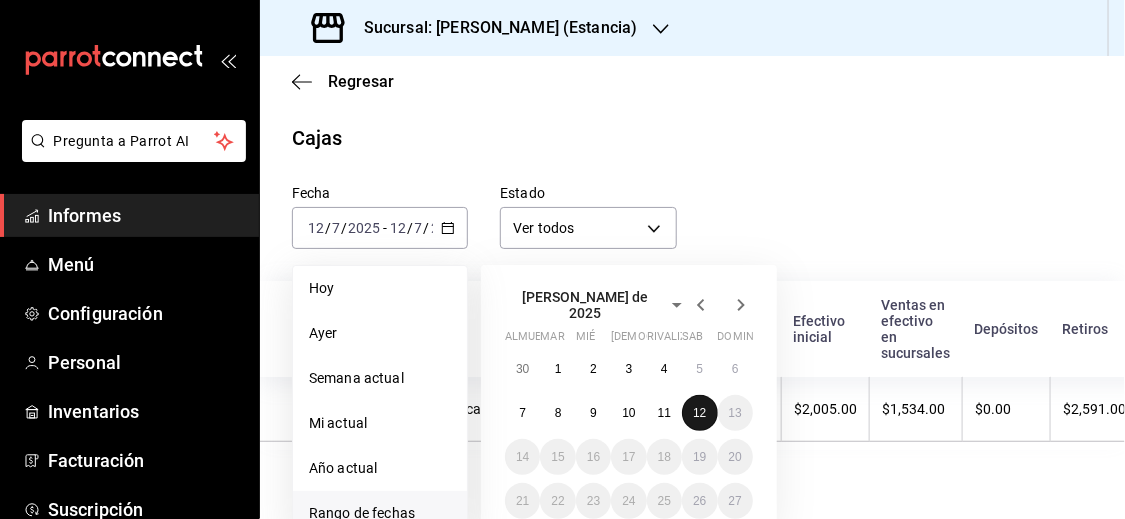 click on "12" at bounding box center [699, 413] 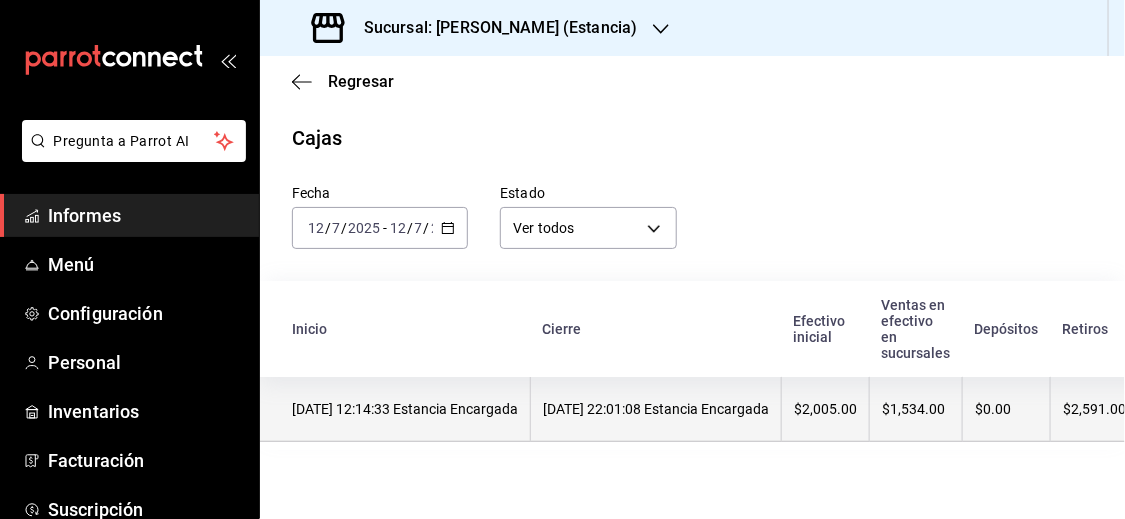 click on "12/07/2025 22:01:08 Estancia Encargada" at bounding box center (656, 409) 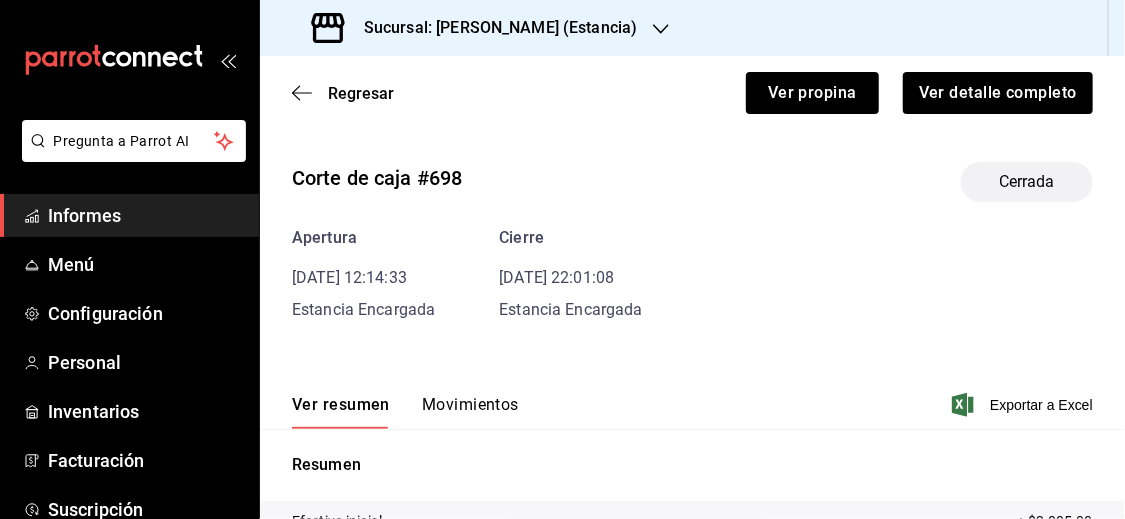 click on "Corte de caja  #698 Cerrada Apertura 12/07/25 12:14:33 Estancia Encargada Cierre 12/07/25 22:01:08 Estancia Encargada Ver resumen Movimientos Exportar a Excel Resumen Efectivo inicial + $2,005.00 Ventas en efectivo en sucursal + $1,534.00 Depósitos + $0.00 Retiros - $2,591.00 Efectivo esperado = $948.00 Efectivo declarado al corte  $944.00 Diferencia  $-4.00" at bounding box center (692, 481) 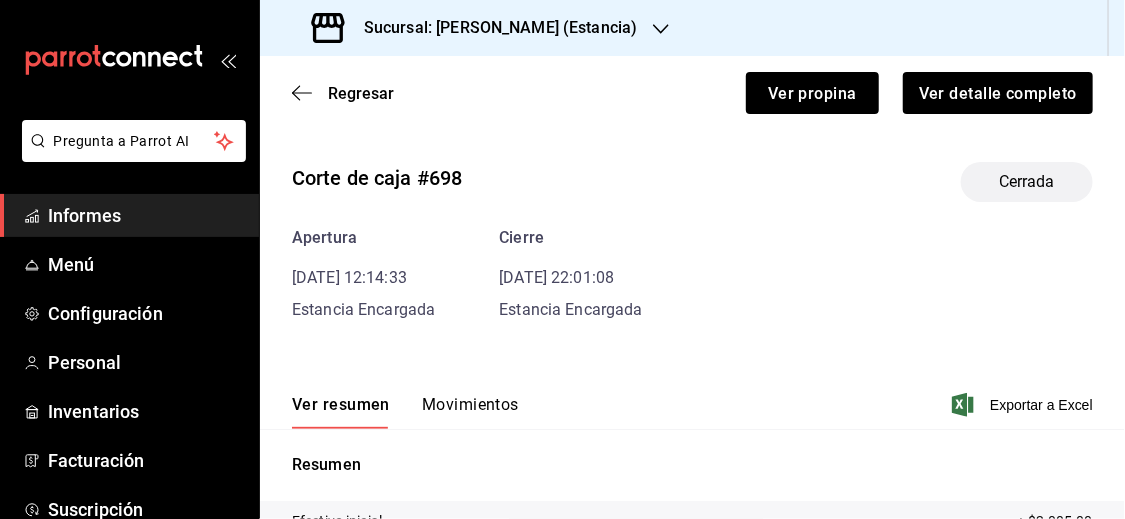 click on "Movimientos" at bounding box center (470, 404) 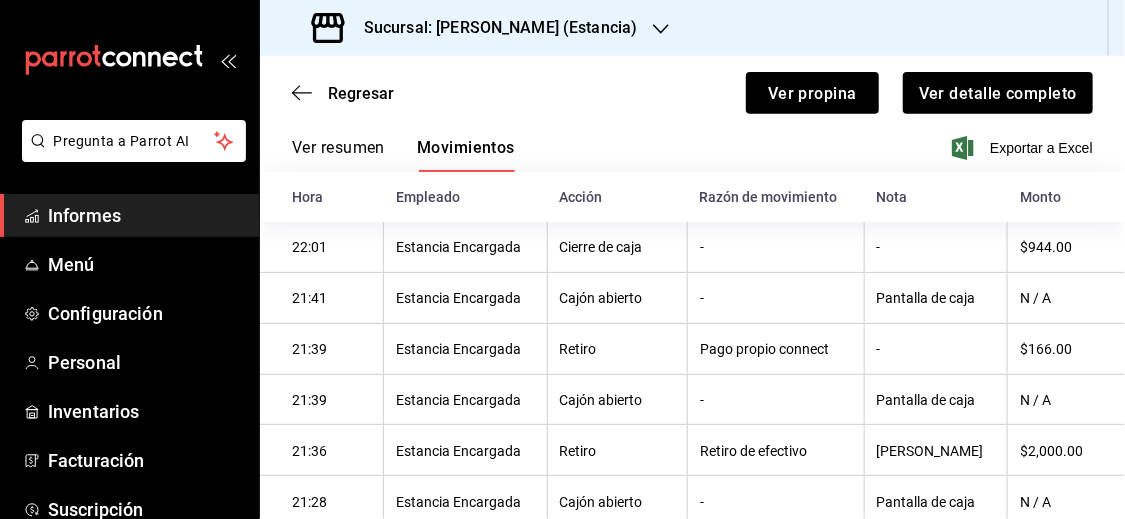 scroll, scrollTop: 259, scrollLeft: 0, axis: vertical 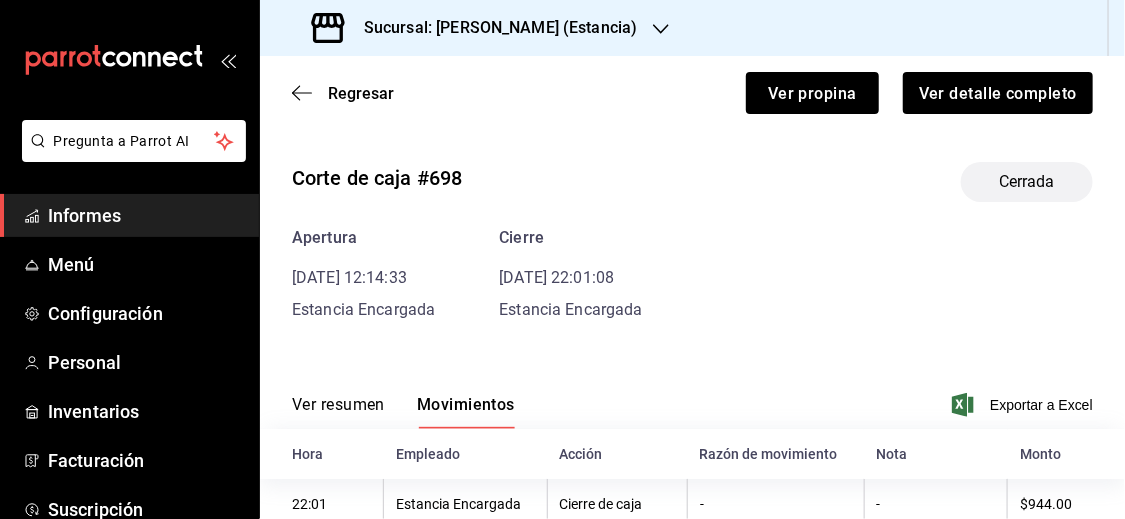 click on "Sucursal: Genki Poke (Estancia)" at bounding box center (476, 28) 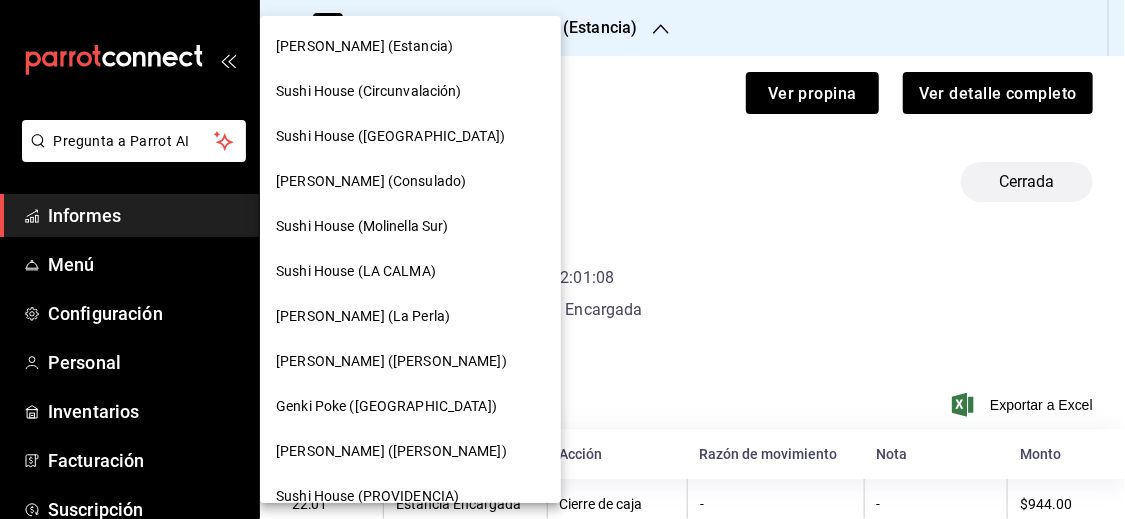 click on "Sushi House (PROVIDENCIA)" at bounding box center [367, 496] 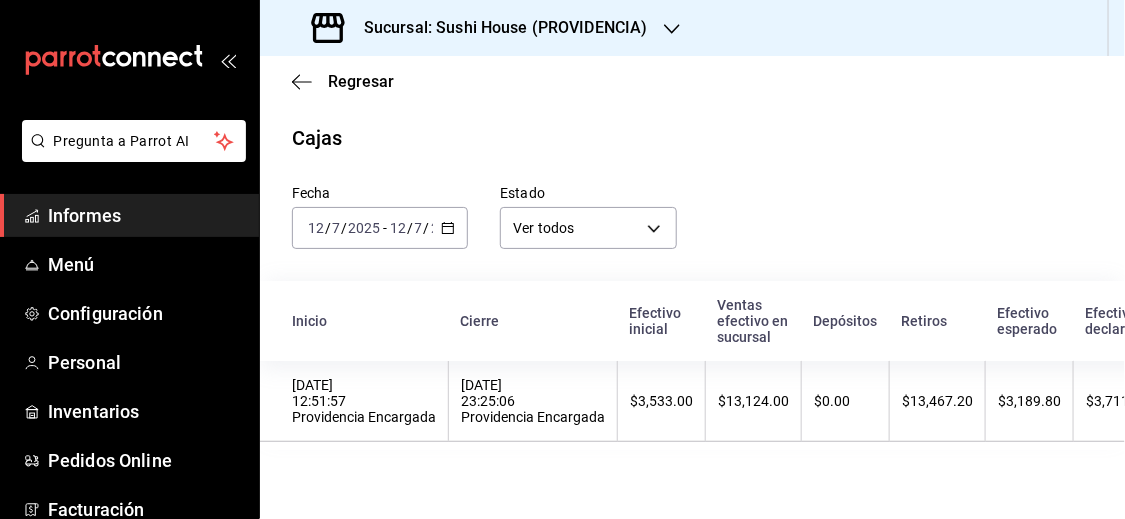 click on "2025-07-12 12 / 7 / 2025 - 2025-07-12 12 / 7 / 2025" at bounding box center (380, 228) 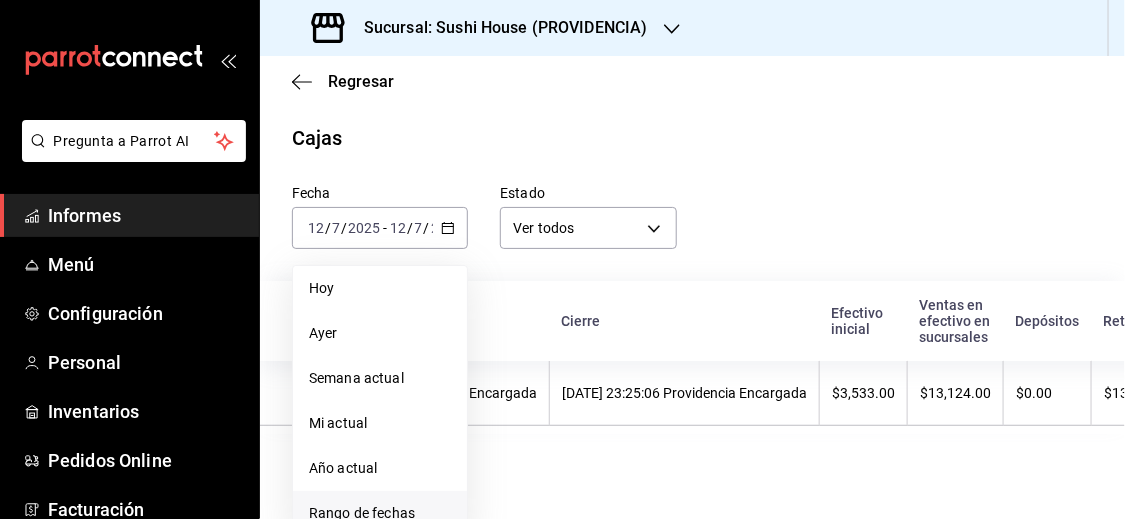 click on "Rango de fechas" at bounding box center [362, 513] 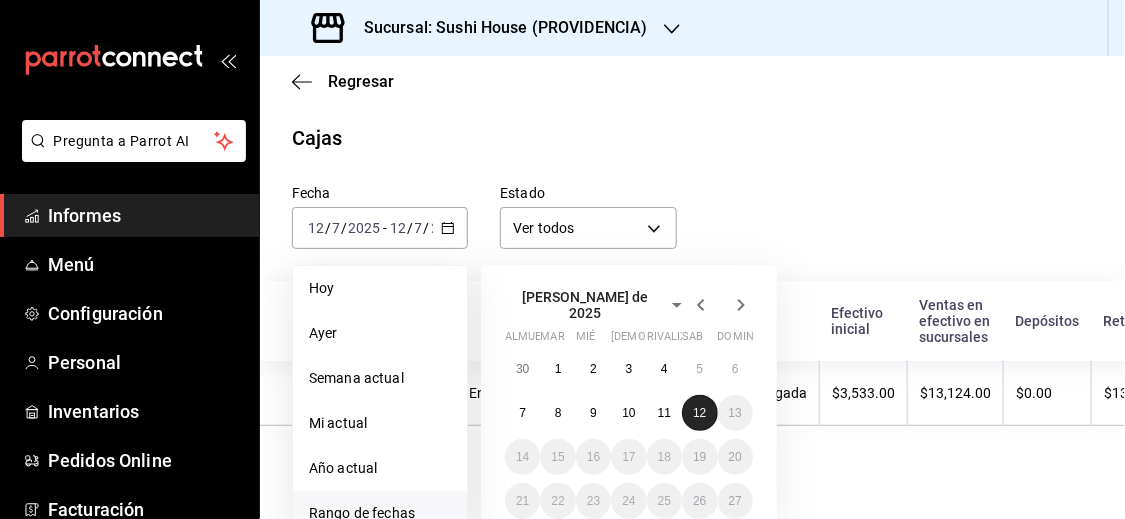 click on "12" at bounding box center (699, 413) 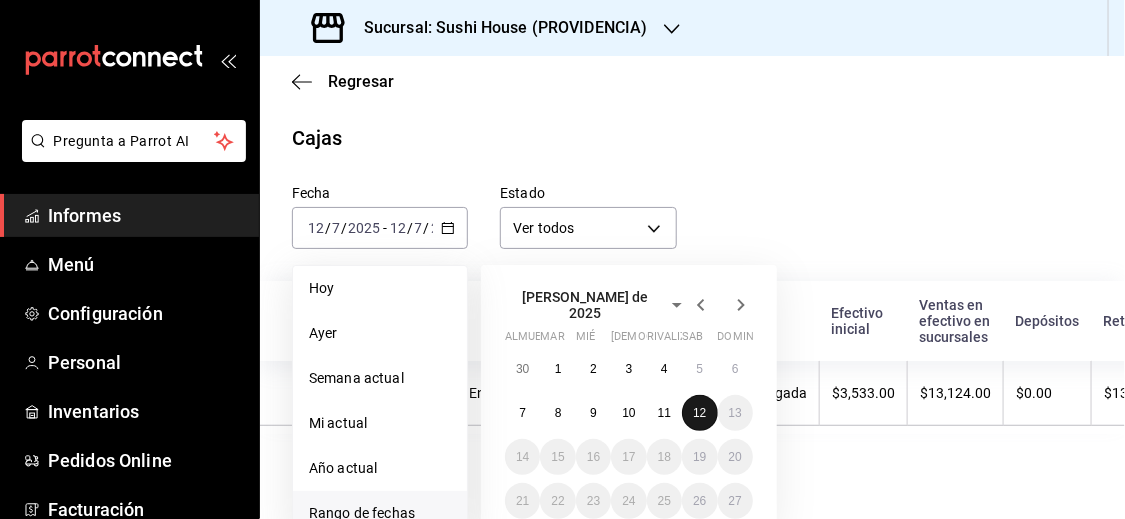 click on "12" at bounding box center [699, 413] 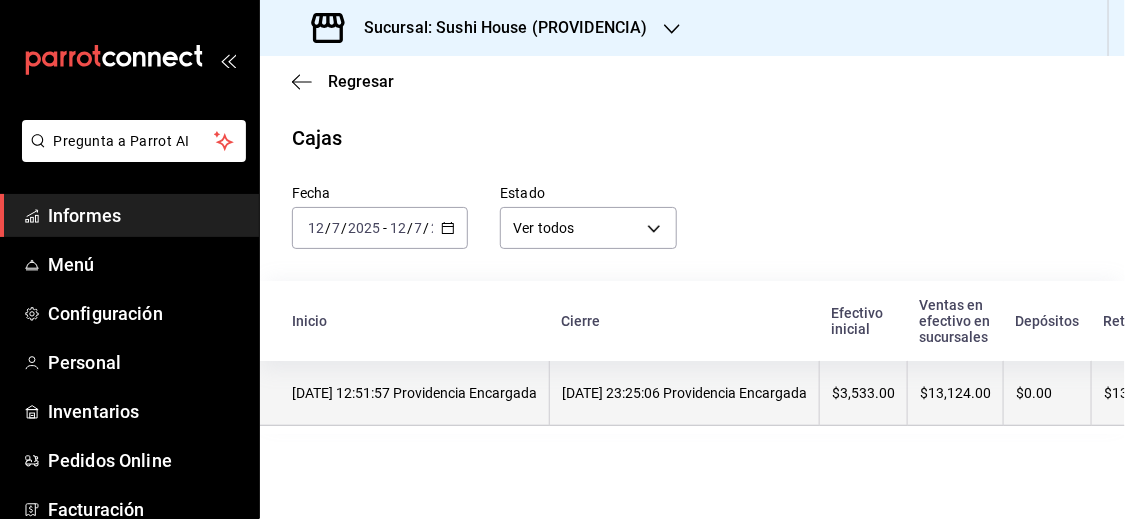 click on "07/12/2025 12:51:57 Providencia Encargada" at bounding box center [414, 393] 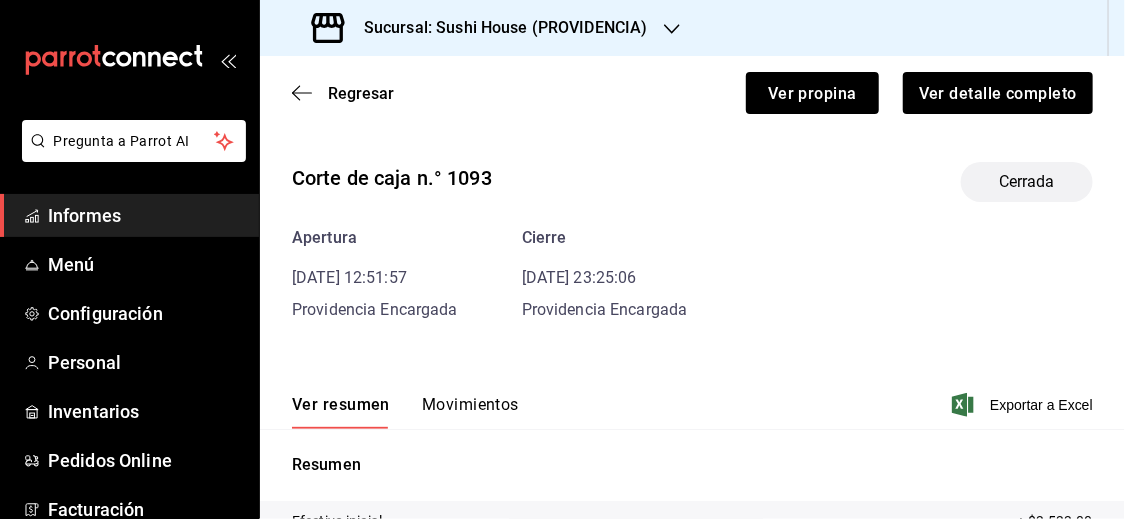 click on "Movimientos" at bounding box center [470, 404] 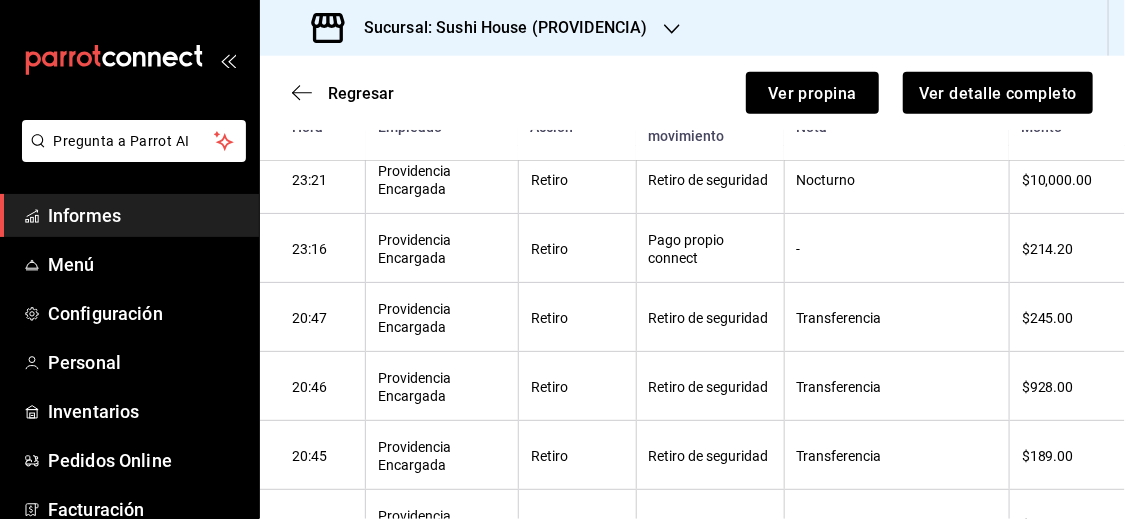 scroll, scrollTop: 463, scrollLeft: 0, axis: vertical 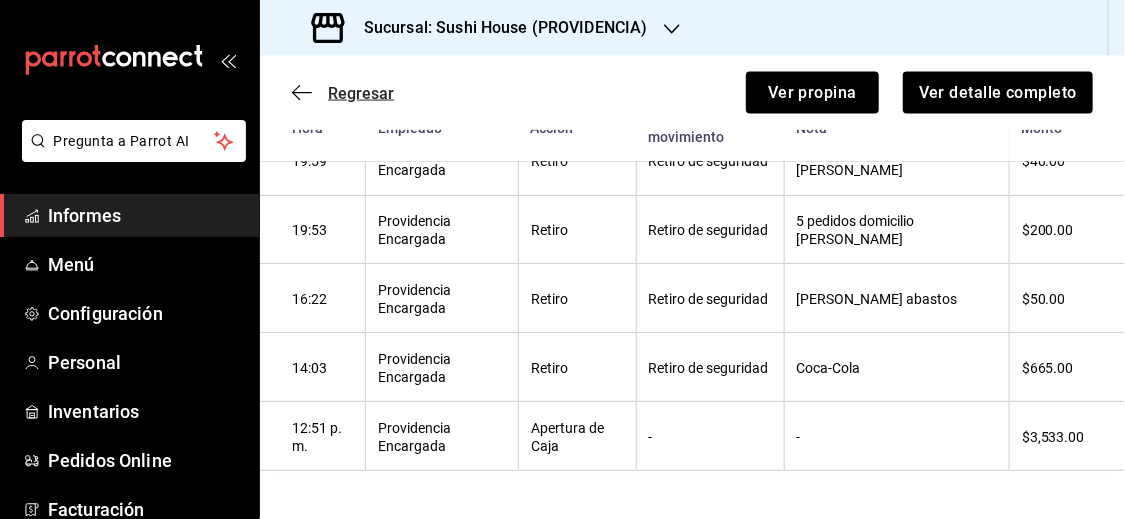 click on "Regresar" at bounding box center (361, 93) 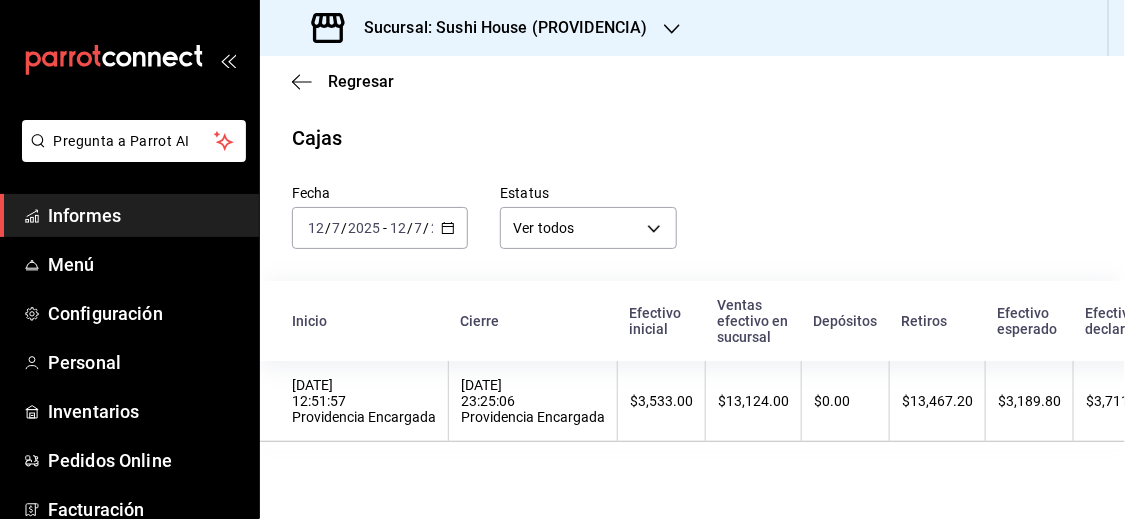 scroll, scrollTop: 0, scrollLeft: 0, axis: both 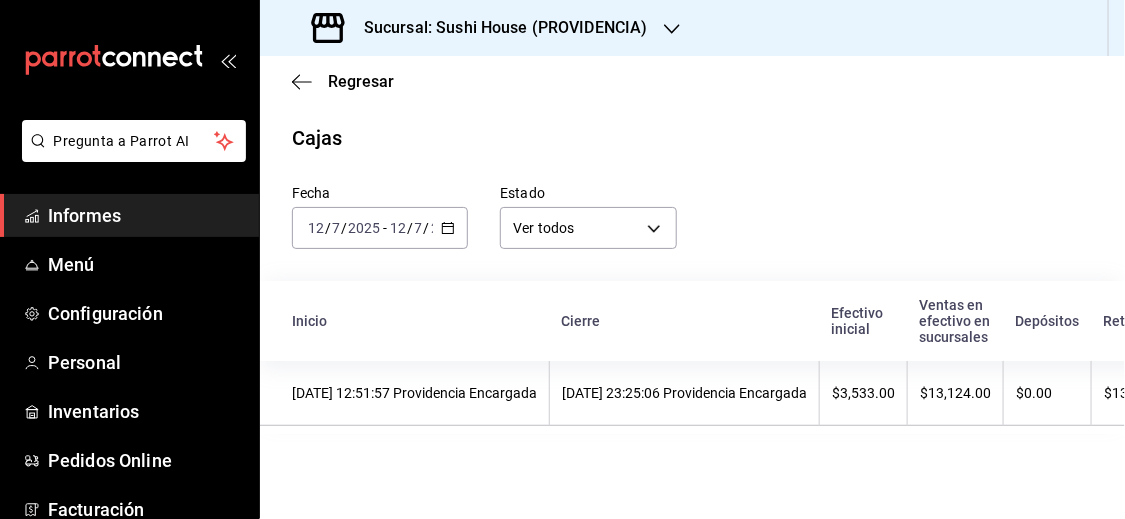 click 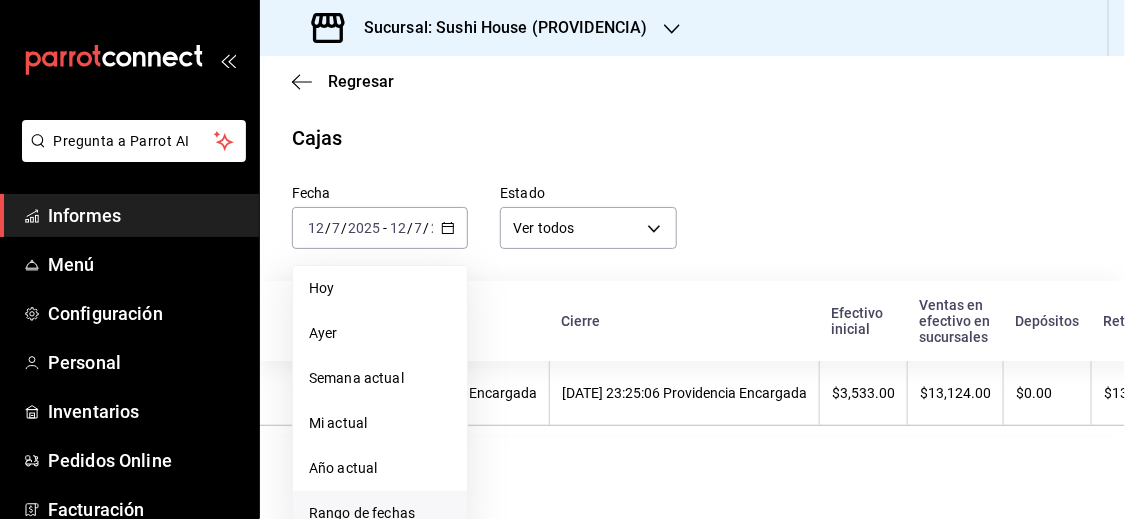 click on "Rango de fechas" at bounding box center [362, 513] 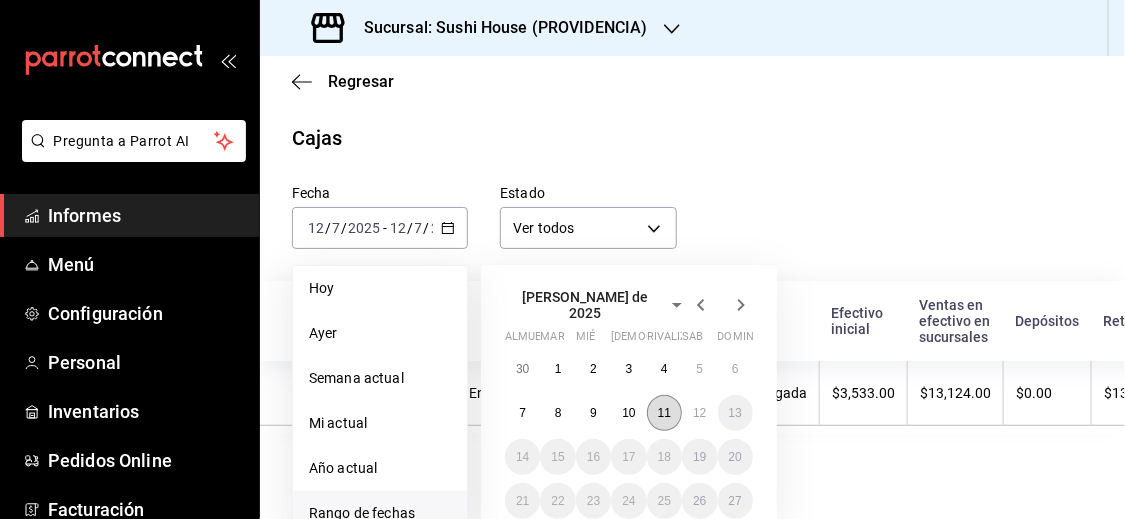 click on "11" at bounding box center [664, 413] 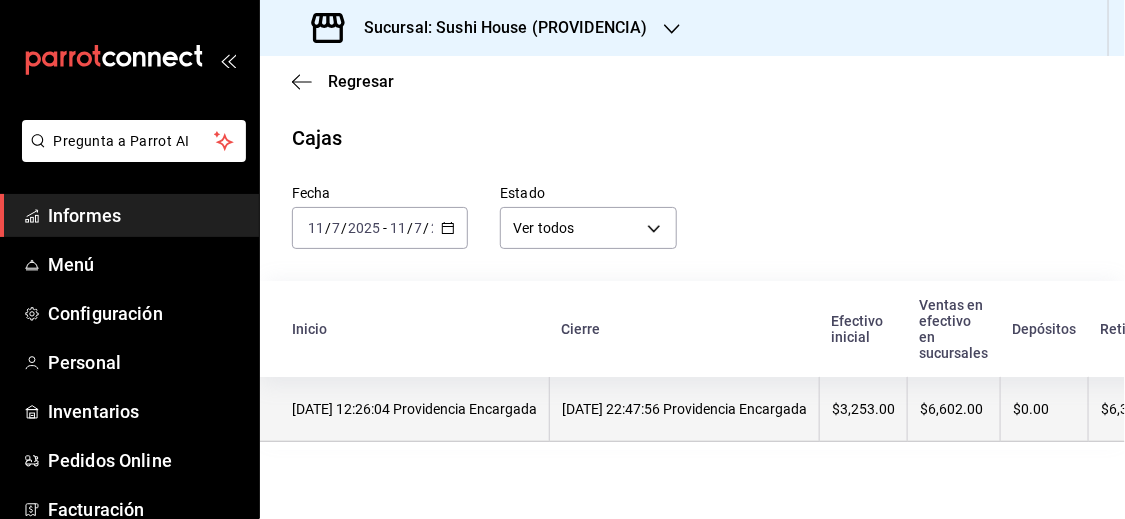click on "07/11/2025 12:26:04 Providencia Encargada" at bounding box center [414, 409] 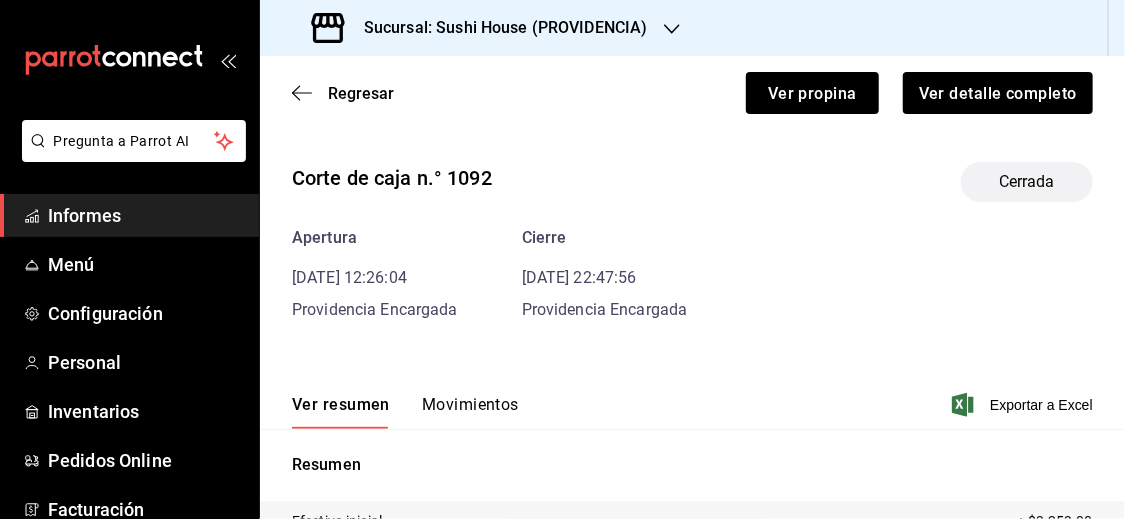 click on "Movimientos" at bounding box center (470, 404) 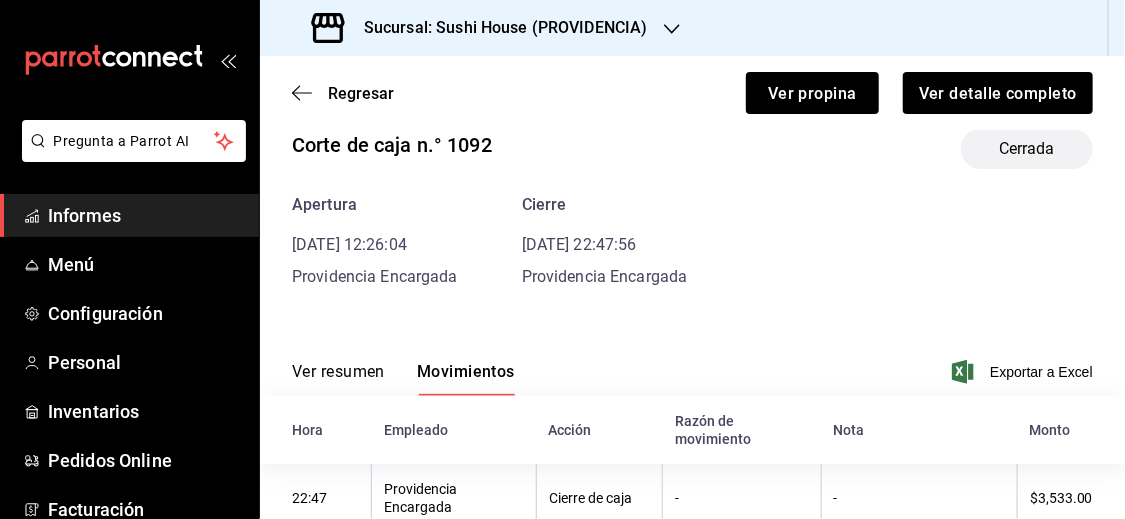 scroll, scrollTop: 0, scrollLeft: 0, axis: both 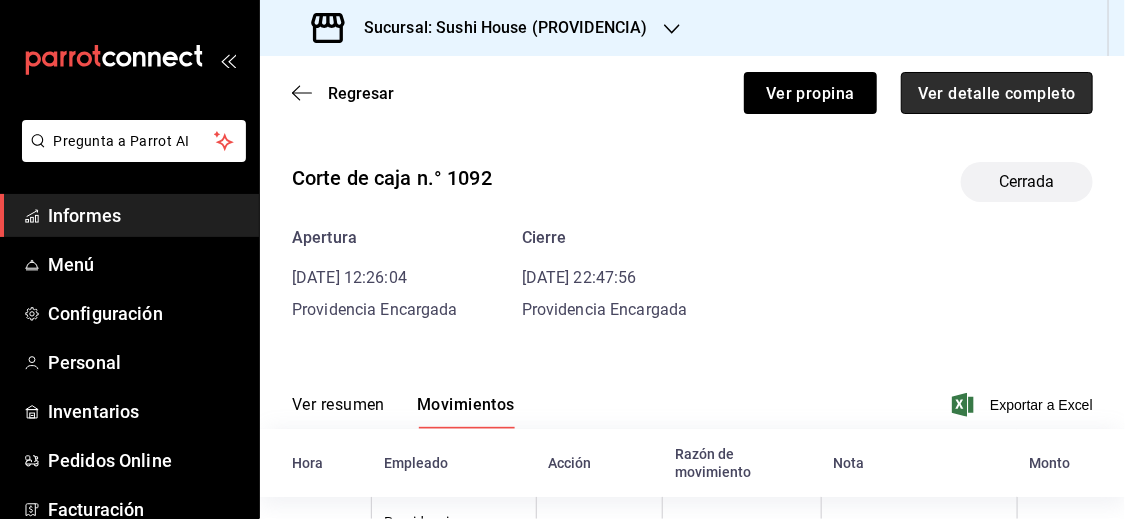 click on "Ver detalle completo" at bounding box center (997, 92) 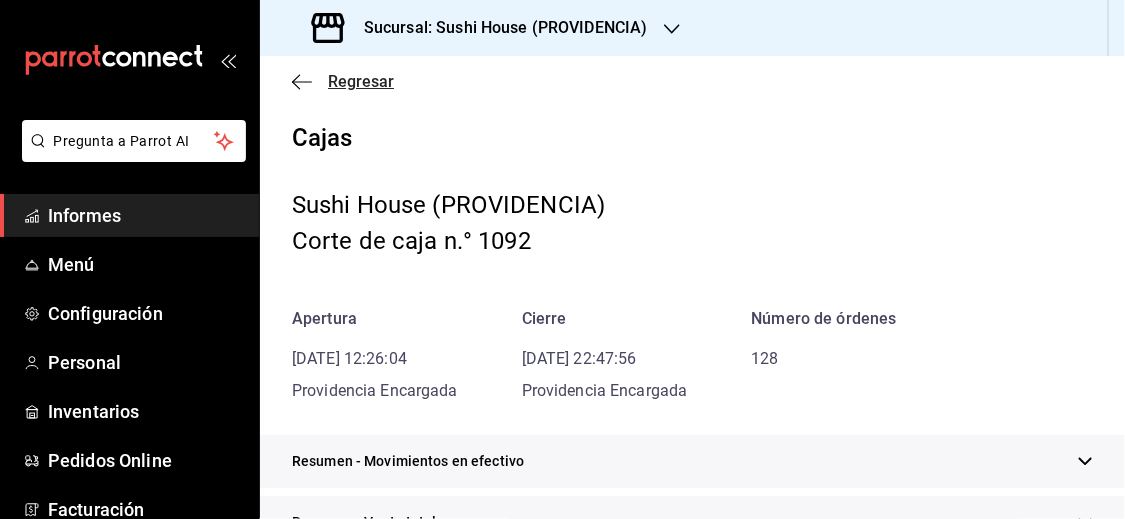 click on "Regresar" at bounding box center [361, 81] 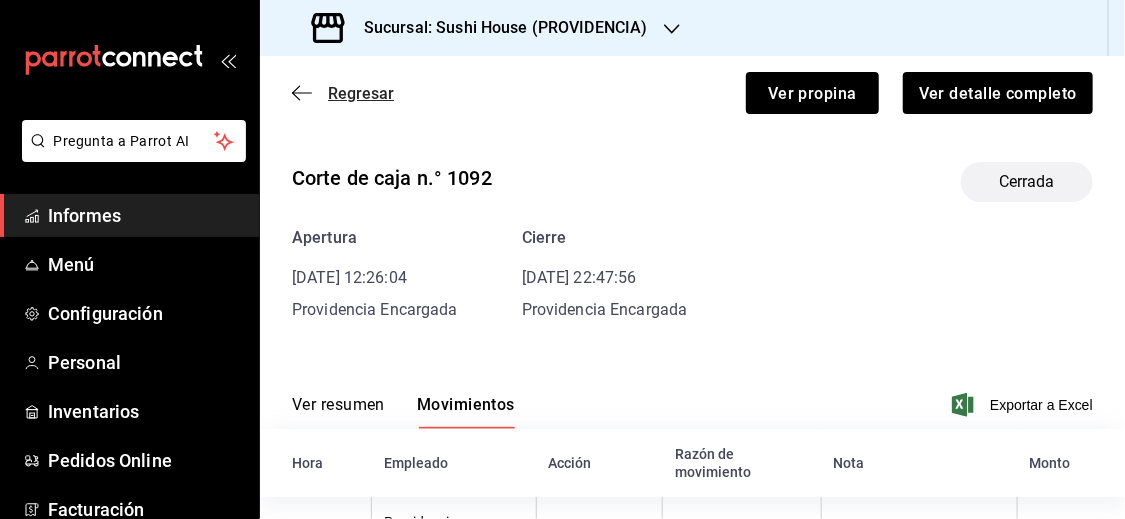 click on "Regresar" at bounding box center [361, 93] 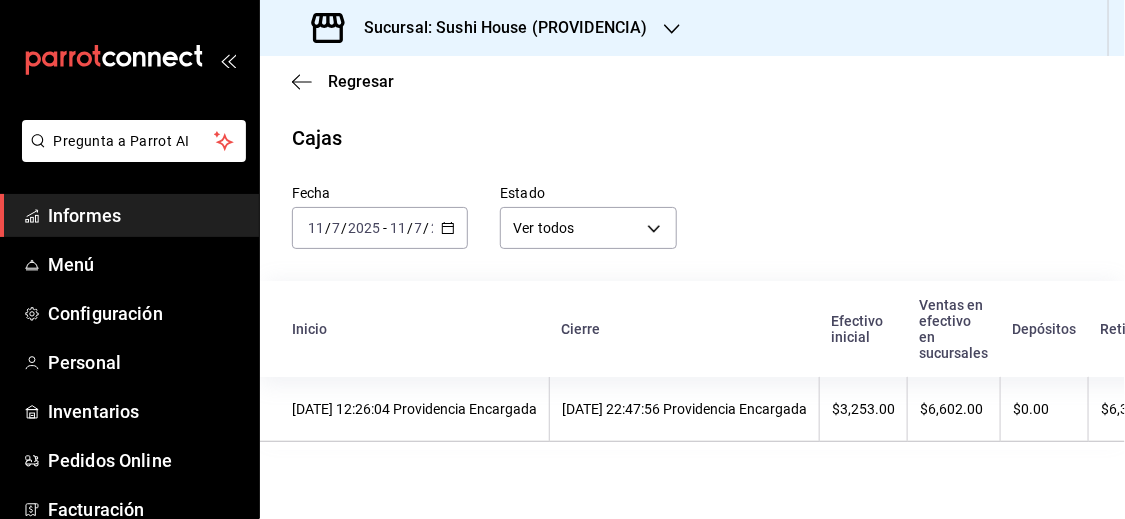 click on "Regresar" at bounding box center (692, 81) 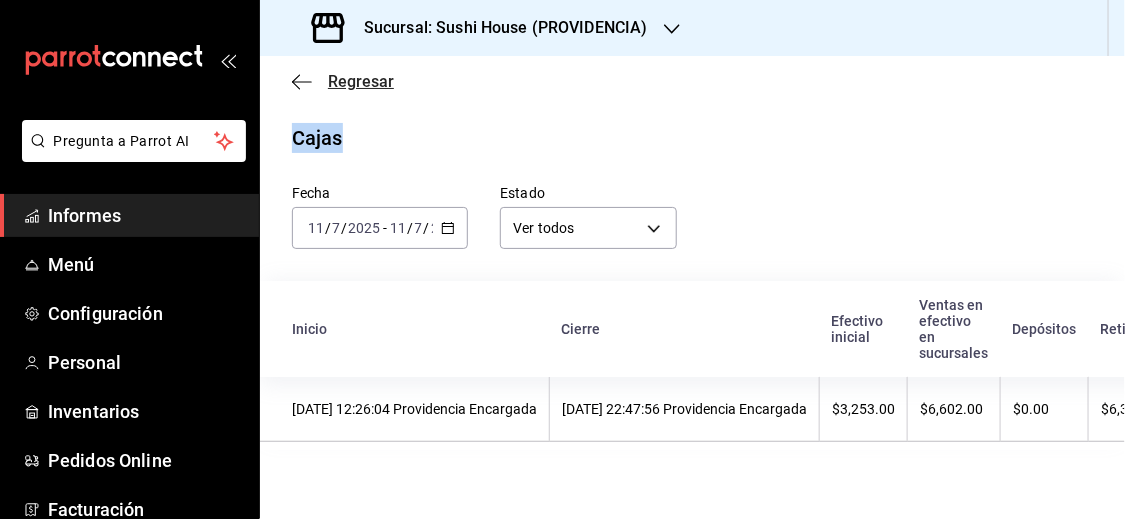 click on "Regresar" at bounding box center (361, 81) 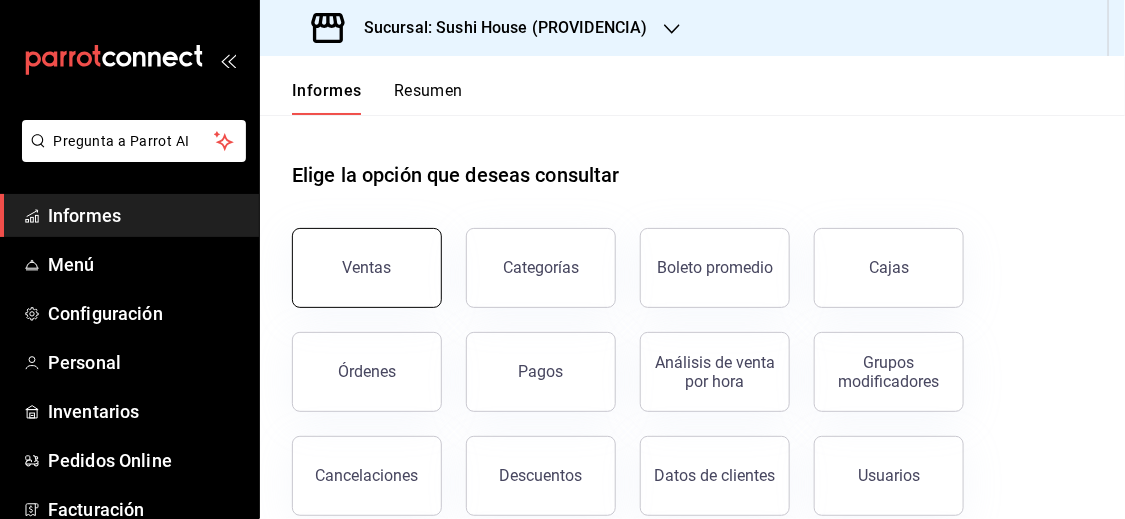 click on "Ventas" at bounding box center (367, 267) 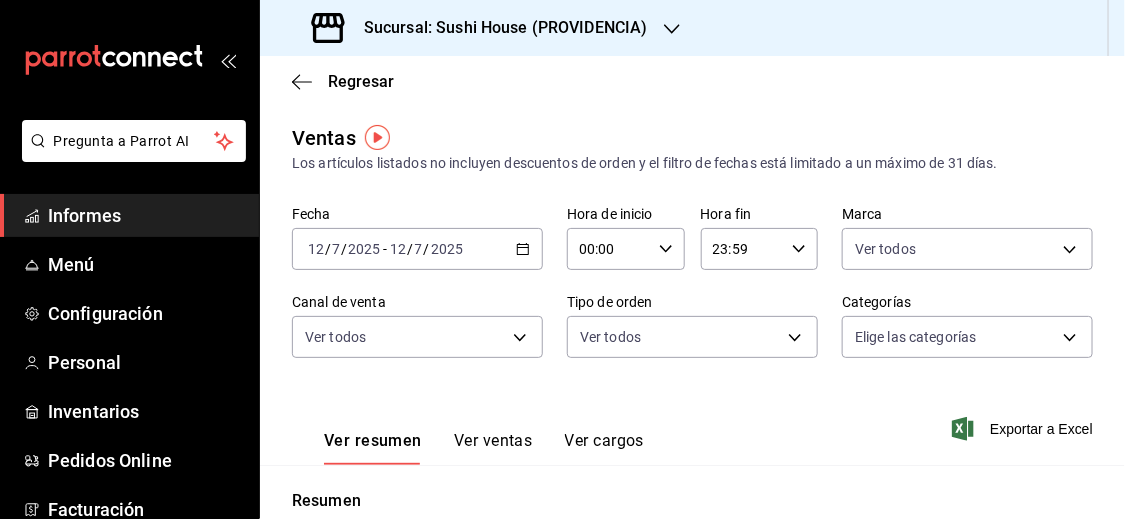 click on "2025-07-12 12 / 7 / 2025 - 2025-07-12 12 / 7 / 2025" at bounding box center [417, 249] 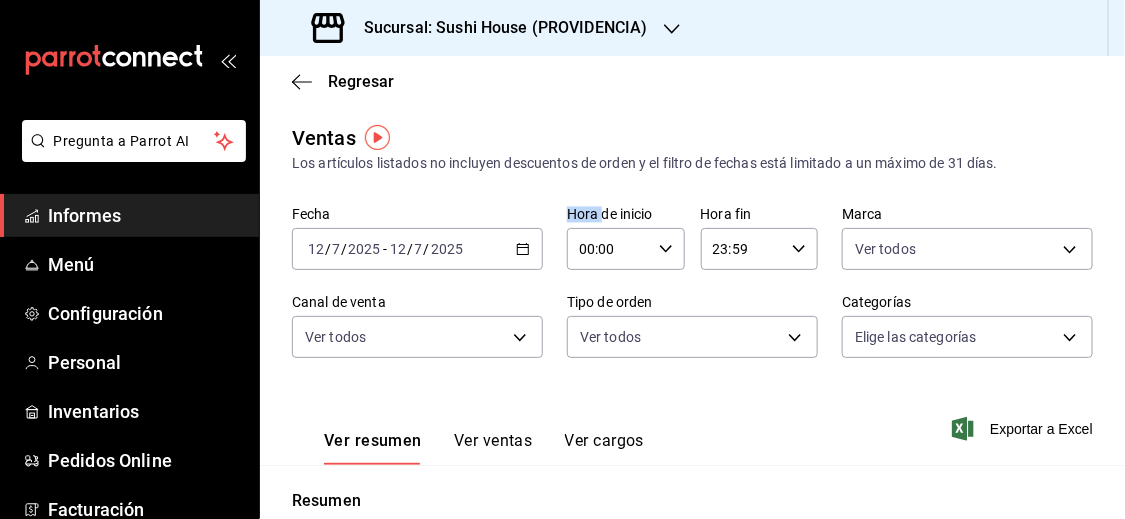click on "2025-07-12 12 / 7 / 2025 - 2025-07-12 12 / 7 / 2025" at bounding box center (417, 249) 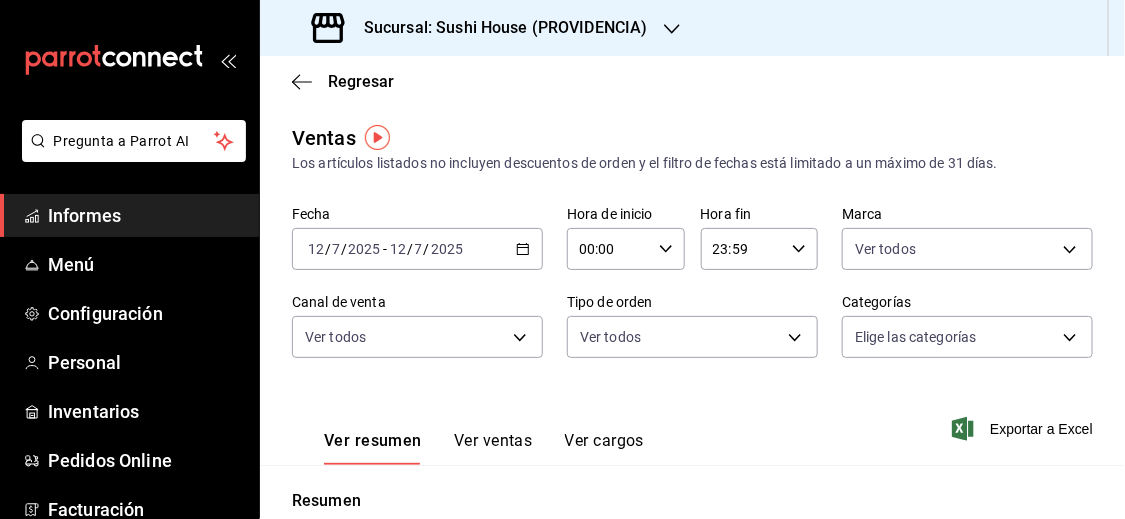 click on "2025-07-12 12 / 7 / 2025 - 2025-07-12 12 / 7 / 2025" at bounding box center [417, 249] 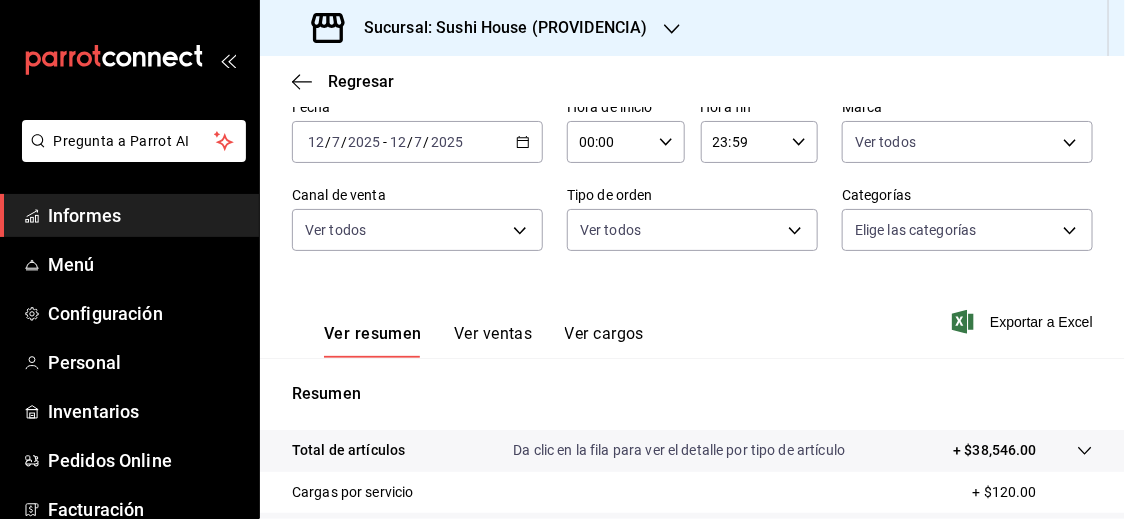 scroll, scrollTop: 109, scrollLeft: 0, axis: vertical 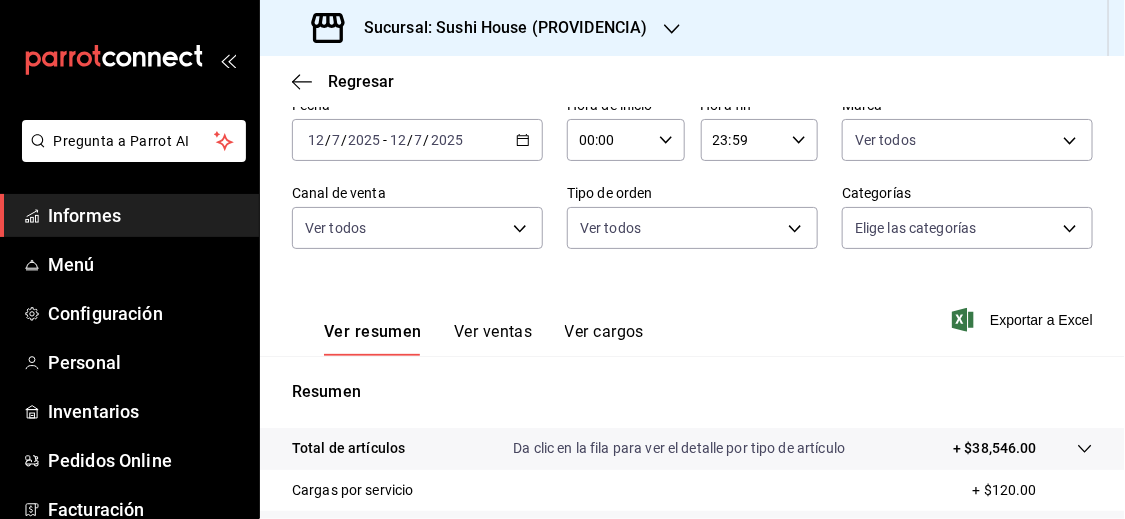 click on "2025-07-12 12 / 7 / 2025 - 2025-07-12 12 / 7 / 2025" at bounding box center [417, 140] 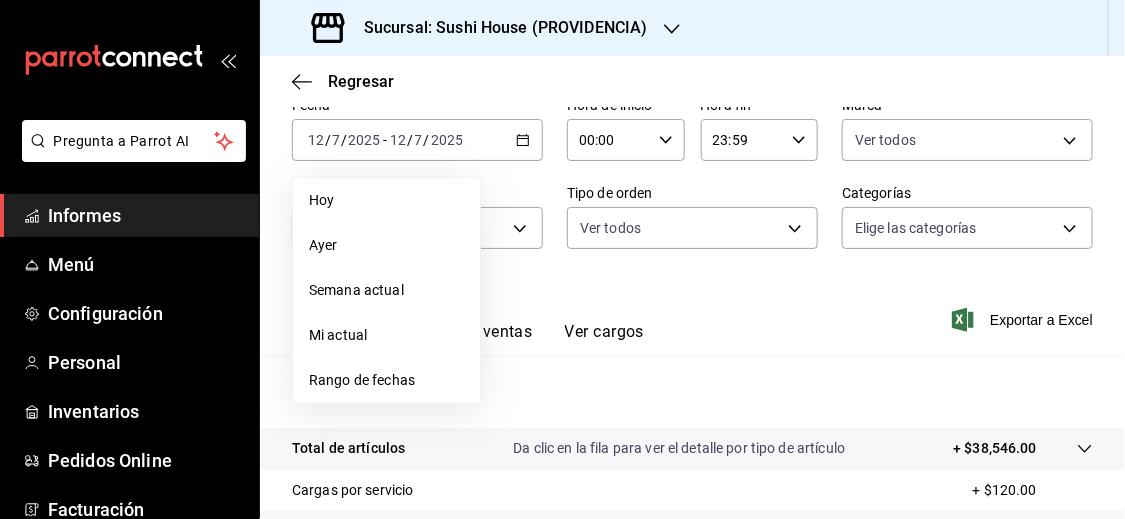 click on "Resumen Total de artículos Da clic en la fila para ver el detalle por tipo de artículo + $38,546.00 Cargas por servicio + $120.00 Venta bruta = $38,666.00 Descuentos totales - $5,011.10 Certificados de regalo - $0.00 Venta total = $33,654.90 Impuestos - $4,642.06 Venta neta = $29,012.84" at bounding box center [692, 571] 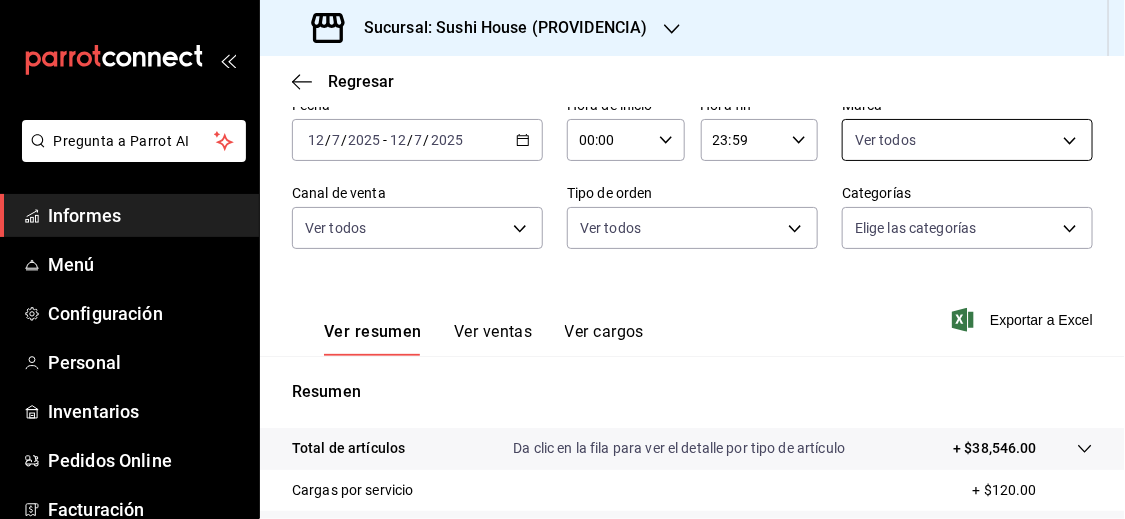 click on "Pregunta a Parrot AI Informes   Menú   Configuración   Personal   Inventarios   Pedidos Online   Facturación   Suscripción   Ayuda Recomendar loro   Sushi Express multiusuario   Sugerir nueva función   Sucursal: Sushi House (PROVIDENCIA) Regresar Ventas Los artículos listados no incluyen descuentos de orden y el filtro de fechas está limitado a un máximo de 31 días. Fecha 2025-07-12 12 / 7 / 2025 - 2025-07-12 12 / 7 / 2025 Hora de inicio 00:00 Hora de inicio Hora fin 23:59 Hora fin Marca Ver todos Canal de venta Ver todos Tipo de orden Ver todos Categorías Elige las categorías Ver resumen Ver ventas Ver cargos Exportar a Excel Resumen Total de artículos Da clic en la fila para ver el detalle por tipo de artículo + $38,546.00 Cargas por servicio + $120.00 Venta bruta = $38,666.00 Descuentos totales - $5,011.10 Certificados de regalo - $0.00 Venta total = $33,654.90 Impuestos - $4,642.06 Venta neta = $29,012.84 Texto original Valora esta traducción GANA 1 MES GRATIS EN TU SUSCRIPCIÓN AQUÍ" at bounding box center [562, 259] 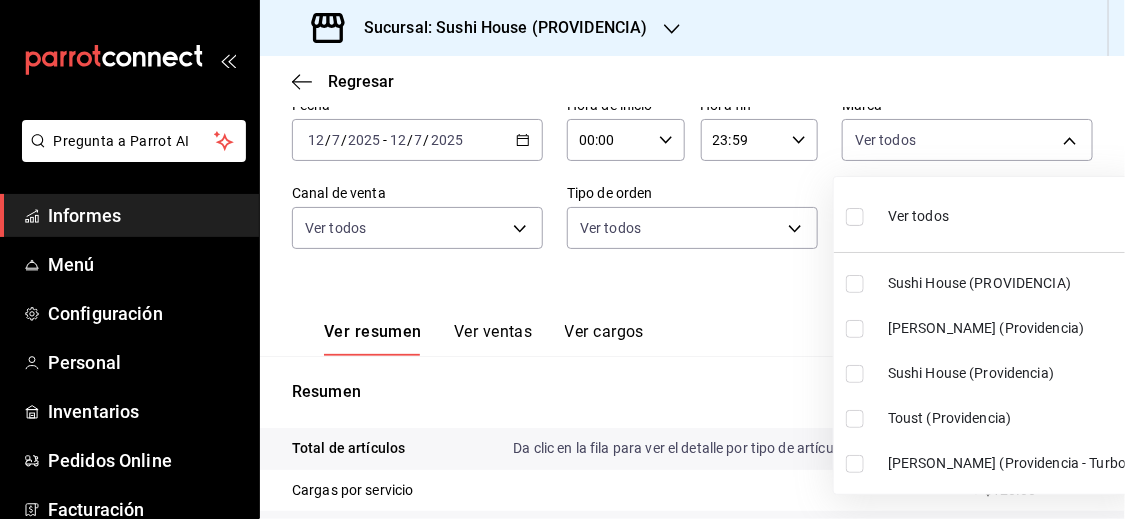 click at bounding box center (855, 217) 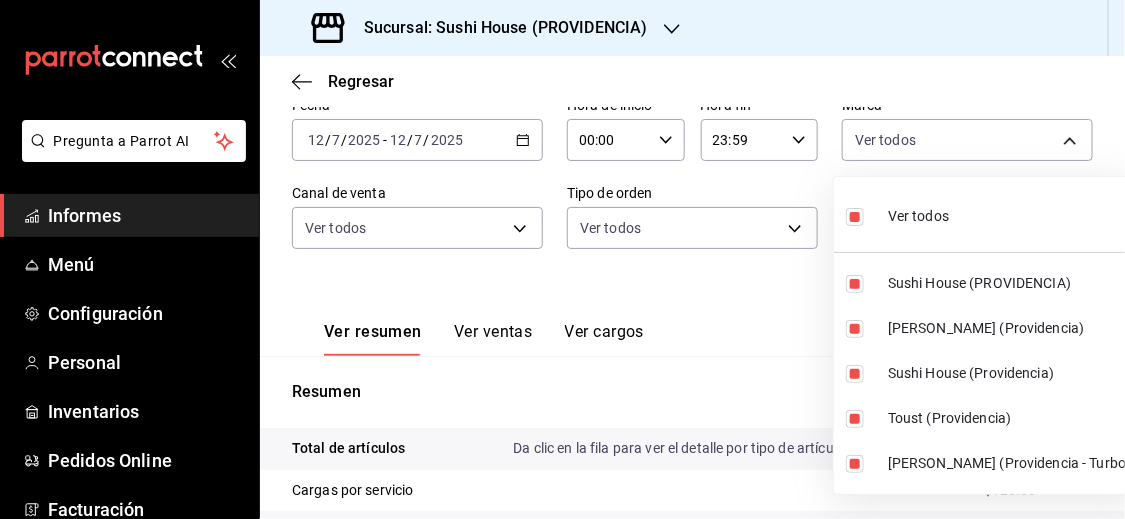click at bounding box center [562, 259] 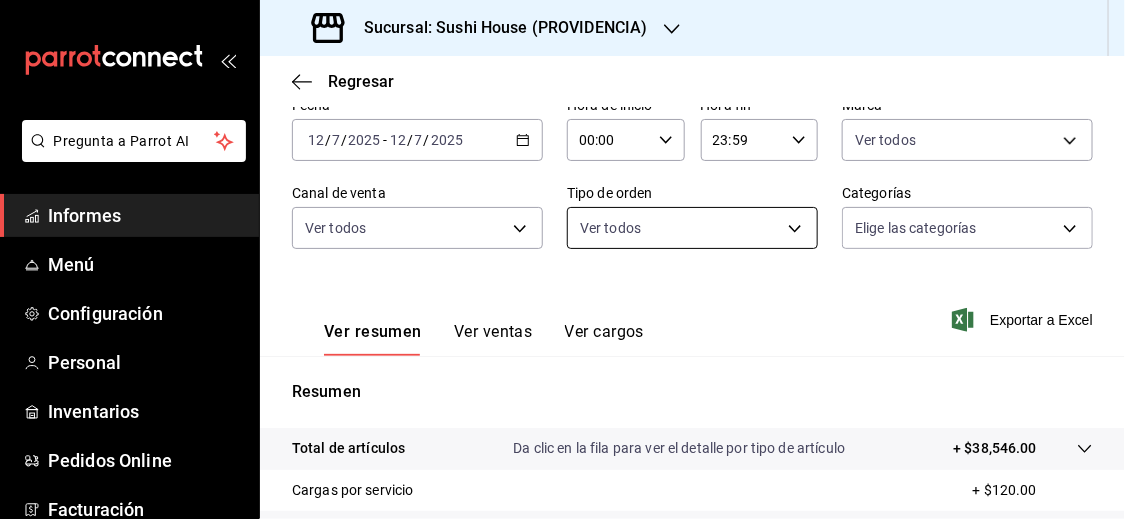 click on "Pregunta a Parrot AI Informes   Menú   Configuración   Personal   Inventarios   Pedidos Online   Facturación   Suscripción   Ayuda Recomendar loro   Sushi Express multiusuario   Sugerir nueva función   Sucursal: Sushi House (PROVIDENCIA) Regresar Ventas Los artículos listados no incluyen descuentos de orden y el filtro de fechas está limitado a un máximo de 31 días. Fecha 2025-07-12 12 / 7 / 2025 - 2025-07-12 12 / 7 / 2025 Hora de inicio 00:00 Hora de inicio Hora fin 23:59 Hora fin Marca Ver todos b9361ddb-430a-4445-ad01-e54101fc6a6d,a68405d1-b9ed-4209-8cac-070605860f79,d977e9e1-94a5-4c72-ae82-989a1b0a3219,b75da029-b62f-4ea6-86be-83578d931b21,d15e84b3-8363-4ee1-9a15-630b08c6c652 Canal de venta Ver todos Tipo de orden Ver todos Categorías Elige las categorías Ver resumen Ver ventas Ver cargos Exportar a Excel Resumen Total de artículos Da clic en la fila para ver el detalle por tipo de artículo + $38,546.00 Cargas por servicio + $120.00 Venta bruta = $38,666.00 Descuentos totales - $5,011.10" at bounding box center (562, 259) 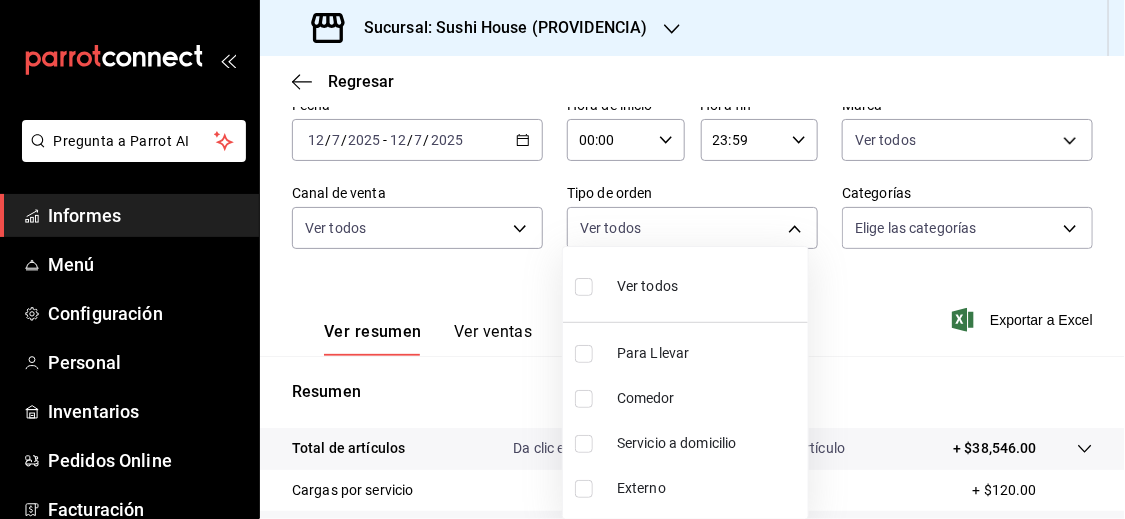 click at bounding box center [584, 444] 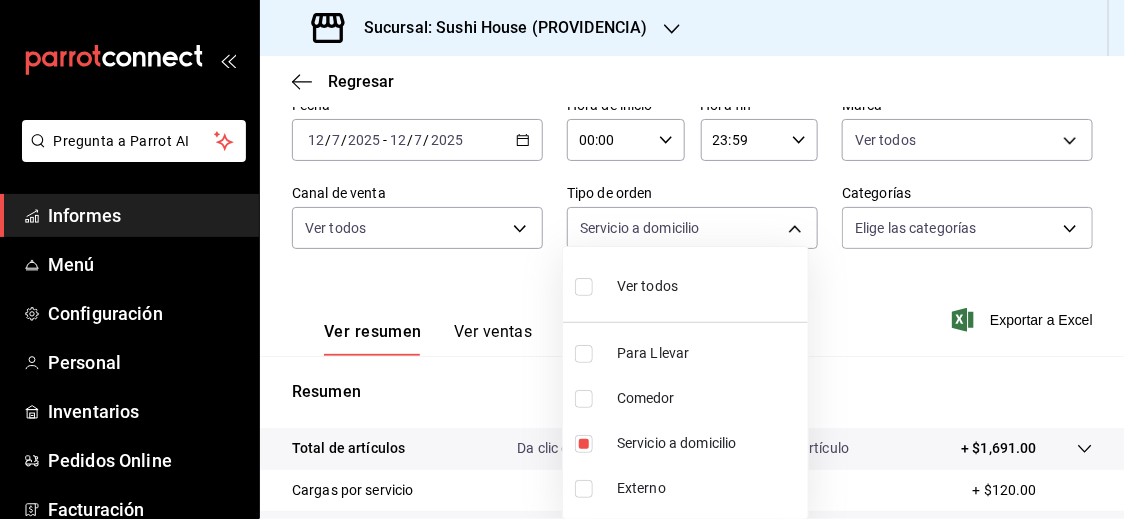 click at bounding box center (562, 259) 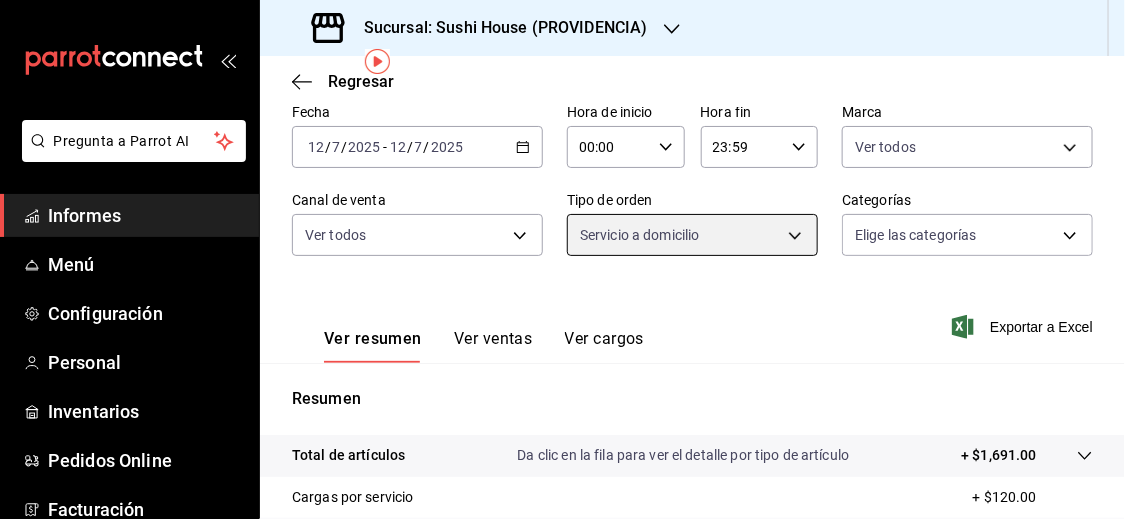 scroll, scrollTop: 76, scrollLeft: 0, axis: vertical 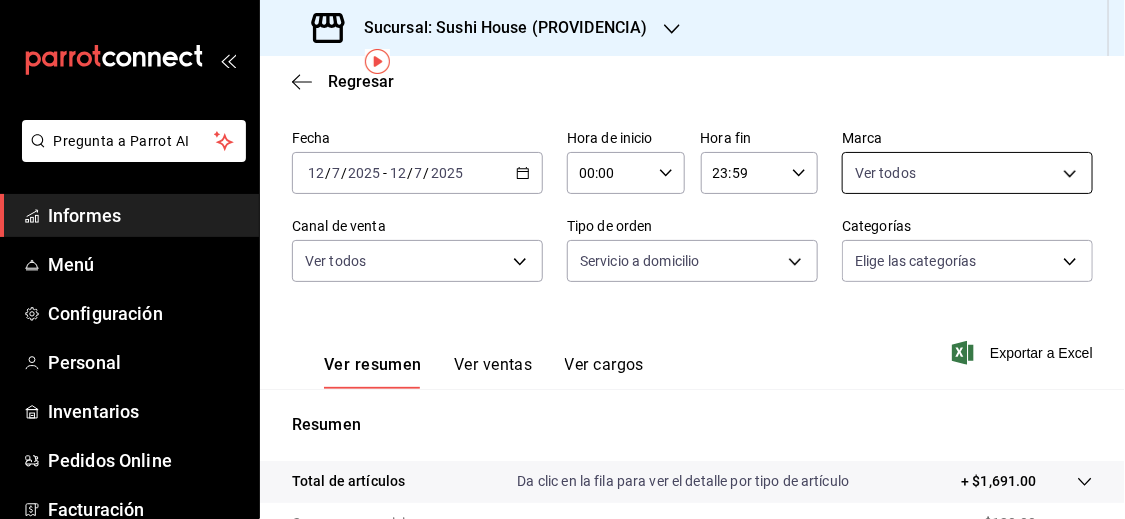 click on "Pregunta a Parrot AI Informes   Menú   Configuración   Personal   Inventarios   Pedidos Online   Facturación   Suscripción   Ayuda Recomendar loro   Sushi Express multiusuario   Sugerir nueva función   Sucursal: Sushi House (PROVIDENCIA) Regresar Ventas Los artículos listados no incluyen descuentos de orden y el filtro de fechas está limitado a un máximo de 31 días. Fecha 2025-07-12 12 / 7 / 2025 - 2025-07-12 12 / 7 / 2025 Hora de inicio 00:00 Hora de inicio Hora fin 23:59 Hora fin Marca Ver todos b9361ddb-430a-4445-ad01-e54101fc6a6d,a68405d1-b9ed-4209-8cac-070605860f79,d977e9e1-94a5-4c72-ae82-989a1b0a3219,b75da029-b62f-4ea6-86be-83578d931b21,d15e84b3-8363-4ee1-9a15-630b08c6c652 Canal de venta Ver todos Tipo de orden Servicio a domicilio 7f5903bb-6d2f-4159-8fdb-6e7027ac9b39 Categorías Elige las categorías Ver resumen Ver ventas Ver cargos Exportar a Excel Resumen Total de artículos Da clic en la fila para ver el detalle por tipo de artículo + $1,691.00 Cargas por servicio + $120.00 Venta bruta" at bounding box center [562, 259] 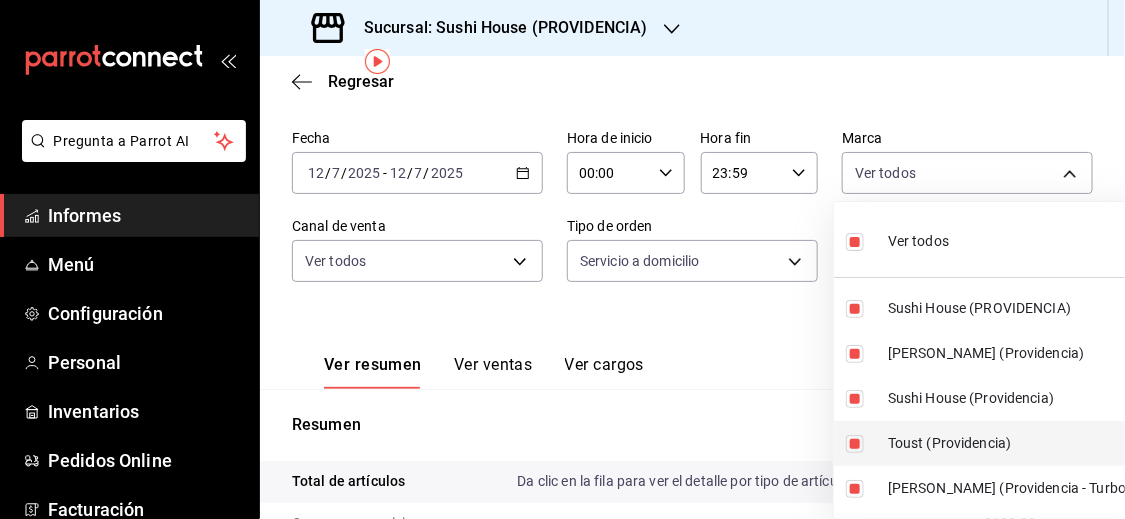 click at bounding box center (855, 444) 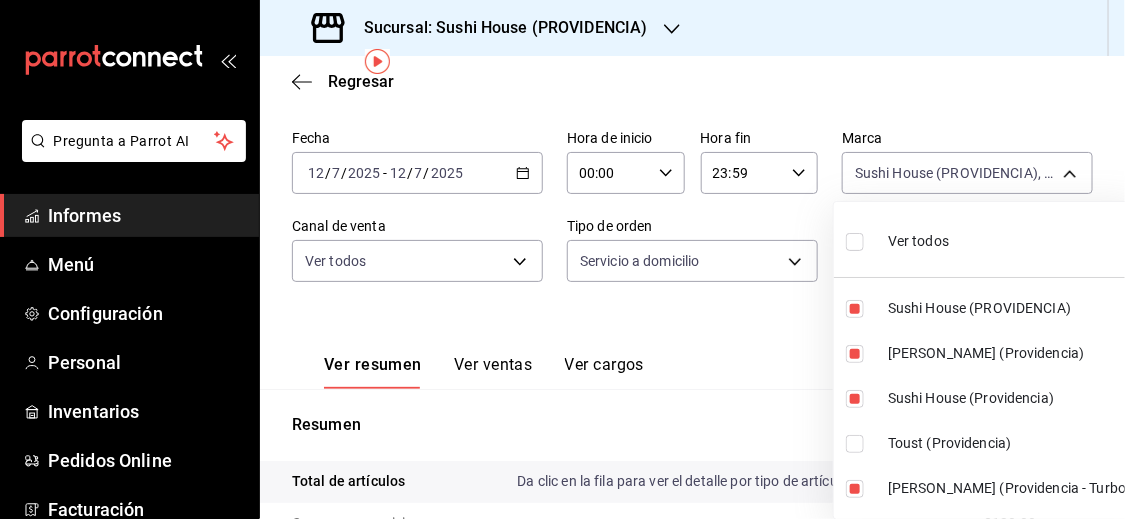 drag, startPoint x: 1119, startPoint y: 261, endPoint x: 1123, endPoint y: 315, distance: 54.147945 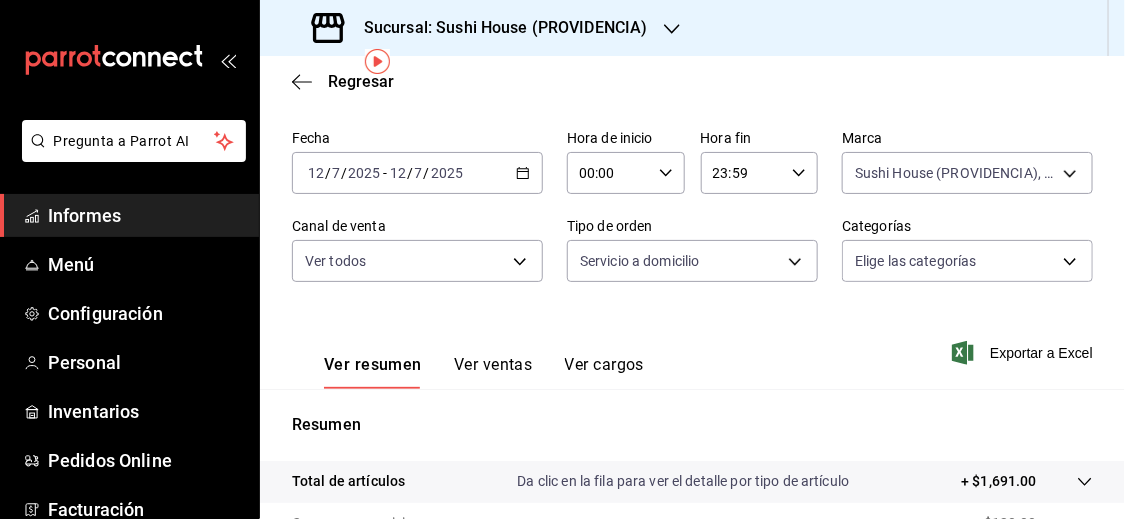 click on "Ventas Los artículos listados no incluyen descuentos de orden y el filtro de fechas está limitado a un máximo de 31 días. Fecha 2025-07-12 12 / 7 / 2025 - 2025-07-12 12 / 7 / 2025 Hora de inicio 00:00 Hora de inicio Hora fin 23:59 Hora fin Marca Sushi House (PROVIDENCIA), Genki Poke (Providencia), Sushi House (Providencia), Genki Poke (Providencia - Turbo) b9361ddb-430a-4445-ad01-e54101fc6a6d,a68405d1-b9ed-4209-8cac-070605860f79,d977e9e1-94a5-4c72-ae82-989a1b0a3219,d15e84b3-8363-4ee1-9a15-630b08c6c652 Canal de venta Ver todos Tipo de orden Servicio a domicilio 7f5903bb-6d2f-4159-8fdb-6e7027ac9b39 Categorías Elige las categorías Ver resumen Ver ventas Ver cargos Exportar a Excel Resumen Total de artículos Da clic en la fila para ver el detalle por tipo de artículo + $1,691.00 Cargas por servicio + $120.00 Venta bruta = $1,811.00 Descuentos totales - $0.00 Certificados de regalo - $0.00 Venta total = $1,811.00 Impuestos - $249.79 Venta neta = $1,561.21" at bounding box center [692, 449] 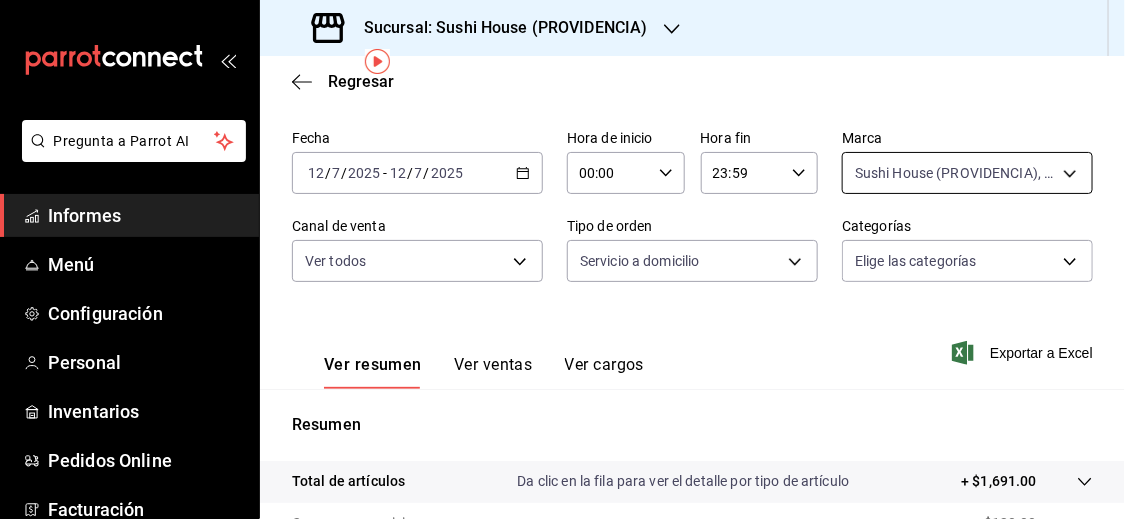 click on "Pregunta a Parrot AI Informes   Menú   Configuración   Personal   Inventarios   Pedidos Online   Facturación   Suscripción   Ayuda Recomendar loro   Sushi Express multiusuario   Sugerir nueva función   Sucursal: Sushi House (PROVIDENCIA) Regresar Ventas Los artículos listados no incluyen descuentos de orden y el filtro de fechas está limitado a un máximo de 31 días. Fecha 2025-07-12 12 / 7 / 2025 - 2025-07-12 12 / 7 / 2025 Hora de inicio 00:00 Hora de inicio Hora fin 23:59 Hora fin Marca Sushi House (PROVIDENCIA), Genki Poke (Providencia), Sushi House (Providencia), Genki Poke (Providencia - Turbo) b9361ddb-430a-4445-ad01-e54101fc6a6d,a68405d1-b9ed-4209-8cac-070605860f79,d977e9e1-94a5-4c72-ae82-989a1b0a3219,d15e84b3-8363-4ee1-9a15-630b08c6c652 Canal de venta Ver todos Tipo de orden Servicio a domicilio 7f5903bb-6d2f-4159-8fdb-6e7027ac9b39 Categorías Elige las categorías Ver resumen Ver ventas Ver cargos Exportar a Excel Resumen Total de artículos + $1,691.00 Cargas por servicio + $120.00 - $0.00" at bounding box center (562, 259) 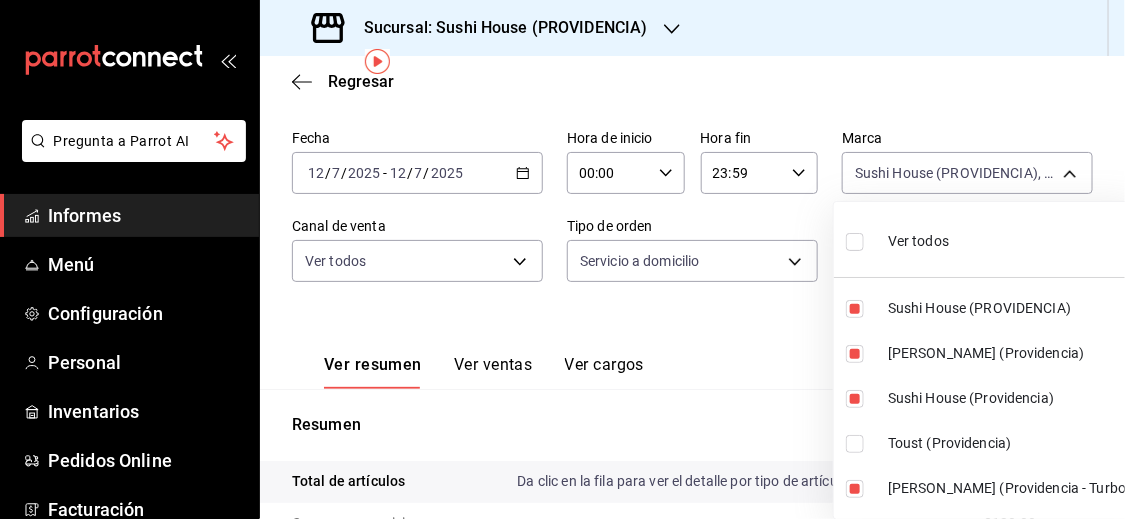 drag, startPoint x: 1118, startPoint y: 223, endPoint x: 1117, endPoint y: 296, distance: 73.00685 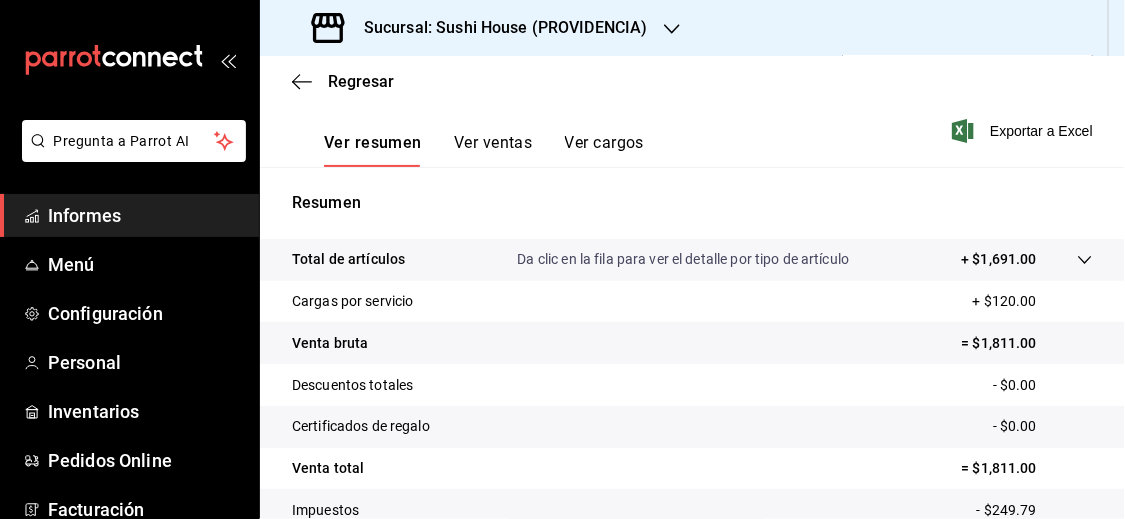 scroll, scrollTop: 299, scrollLeft: 0, axis: vertical 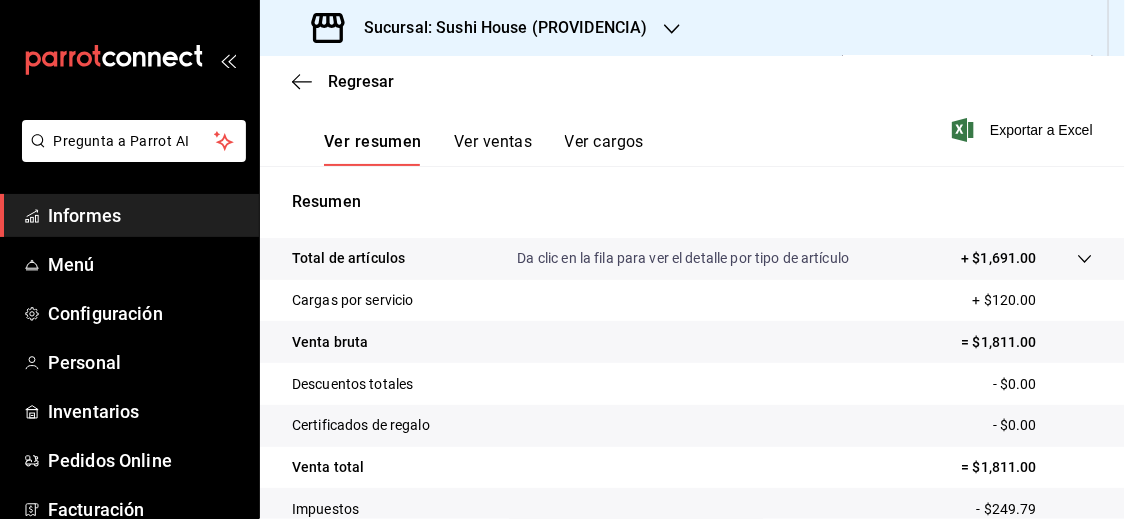 click on "Ver ventas" at bounding box center (493, 141) 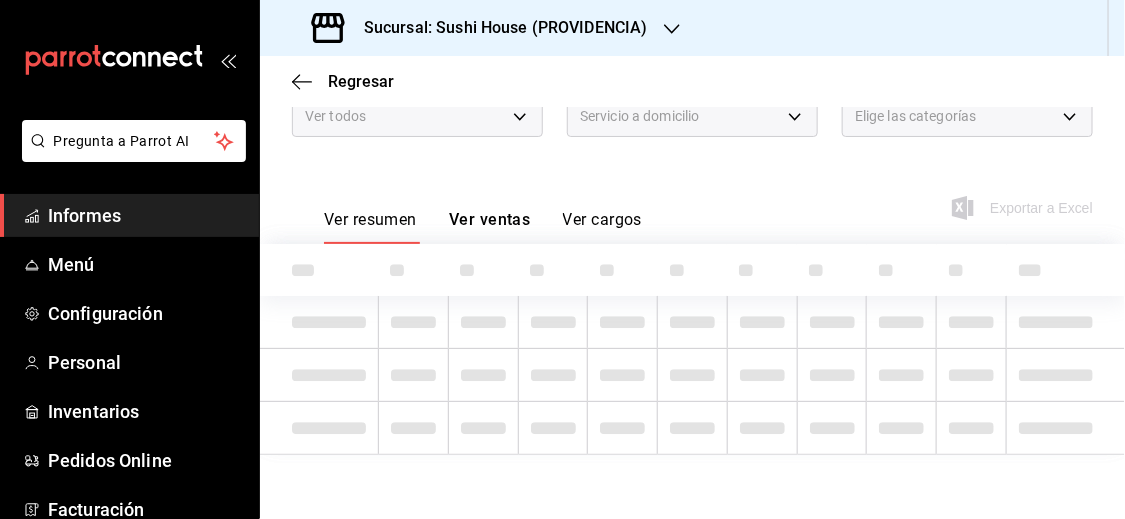 scroll, scrollTop: 219, scrollLeft: 0, axis: vertical 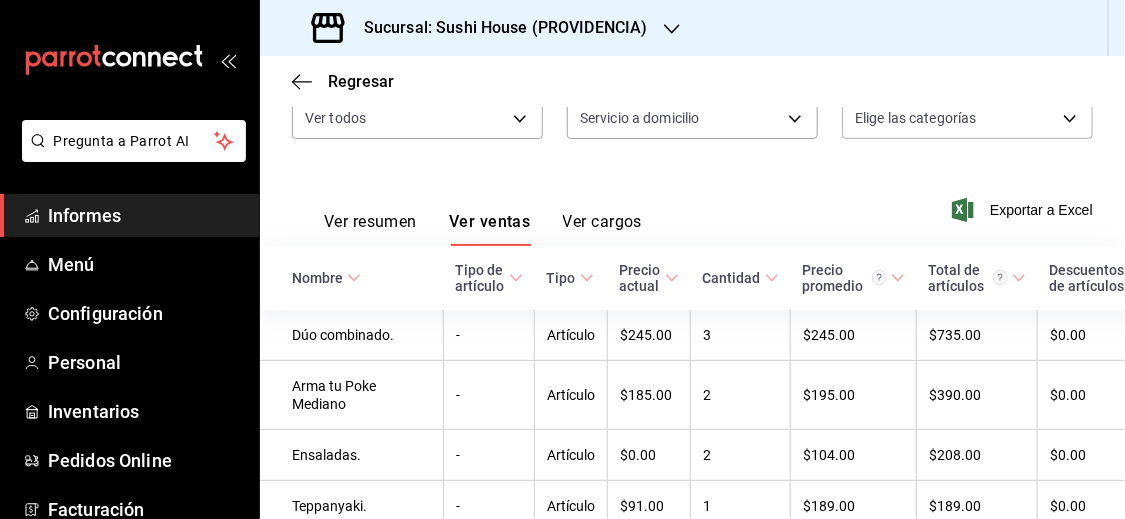 click on "Ver cargos" at bounding box center (603, 221) 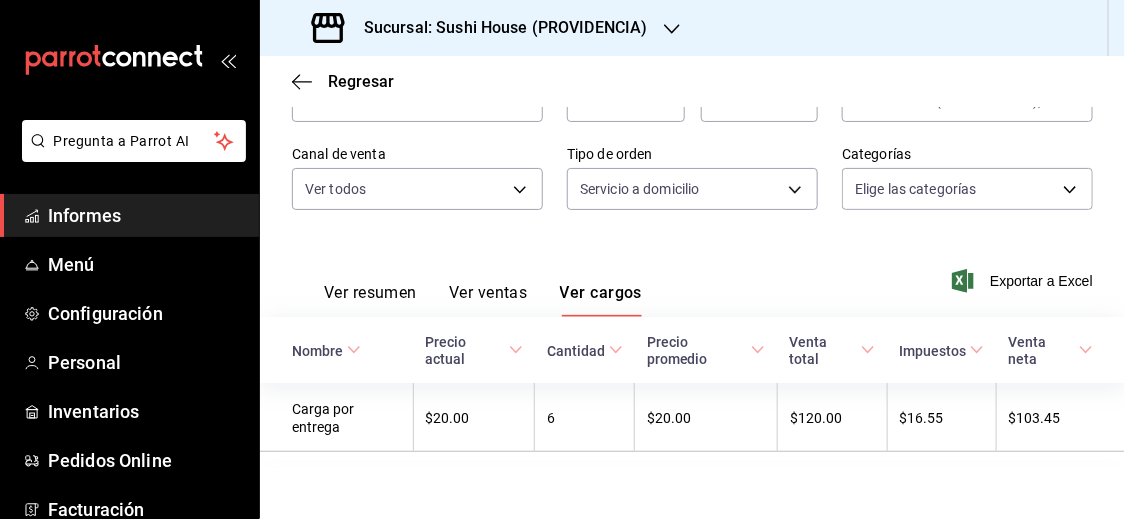 scroll, scrollTop: 154, scrollLeft: 0, axis: vertical 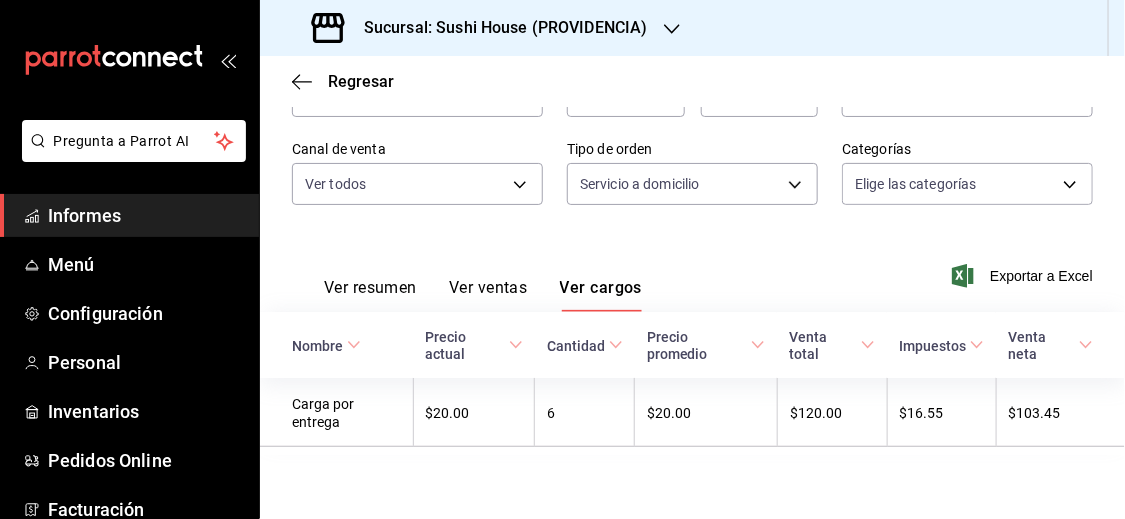 click on "Ver ventas" at bounding box center [488, 287] 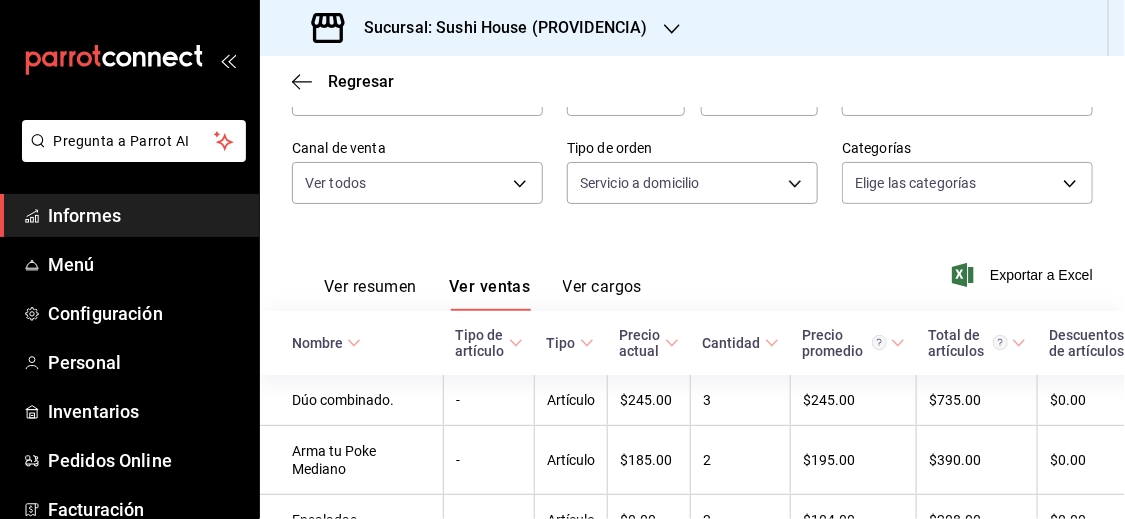 click on "Ver resumen" at bounding box center (370, 286) 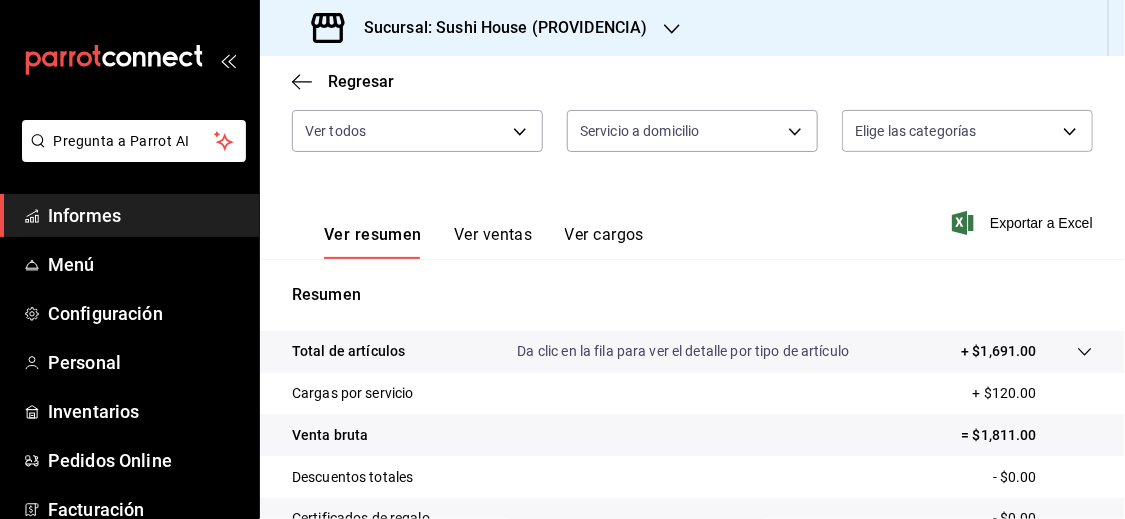 scroll, scrollTop: 214, scrollLeft: 0, axis: vertical 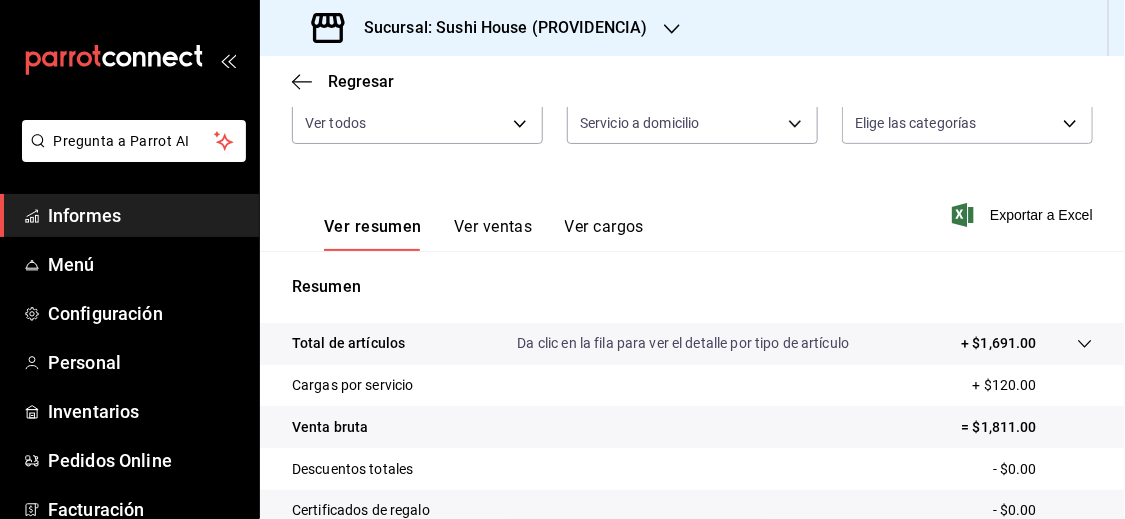click on "Ver ventas" at bounding box center (493, 226) 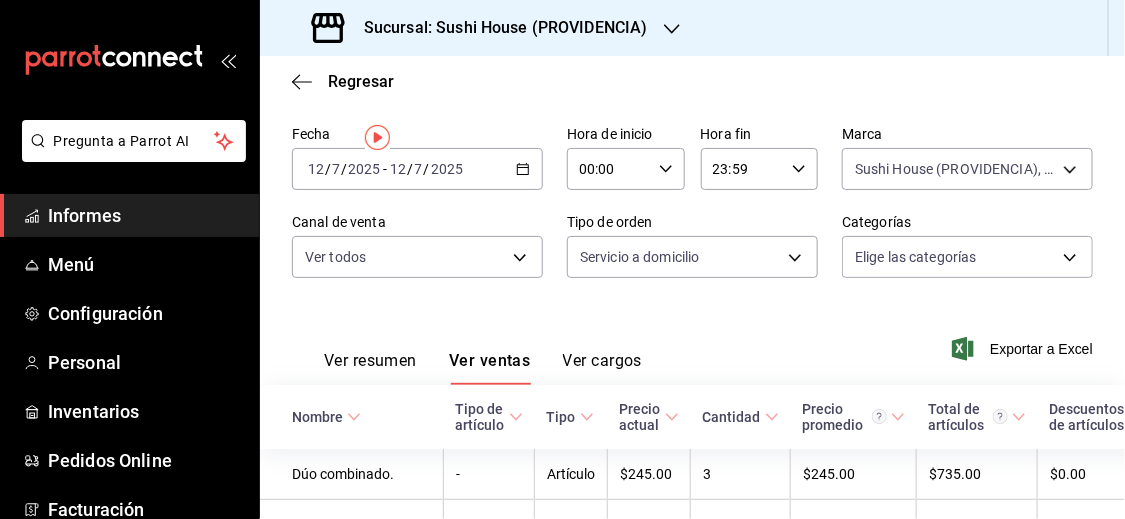 scroll, scrollTop: 0, scrollLeft: 0, axis: both 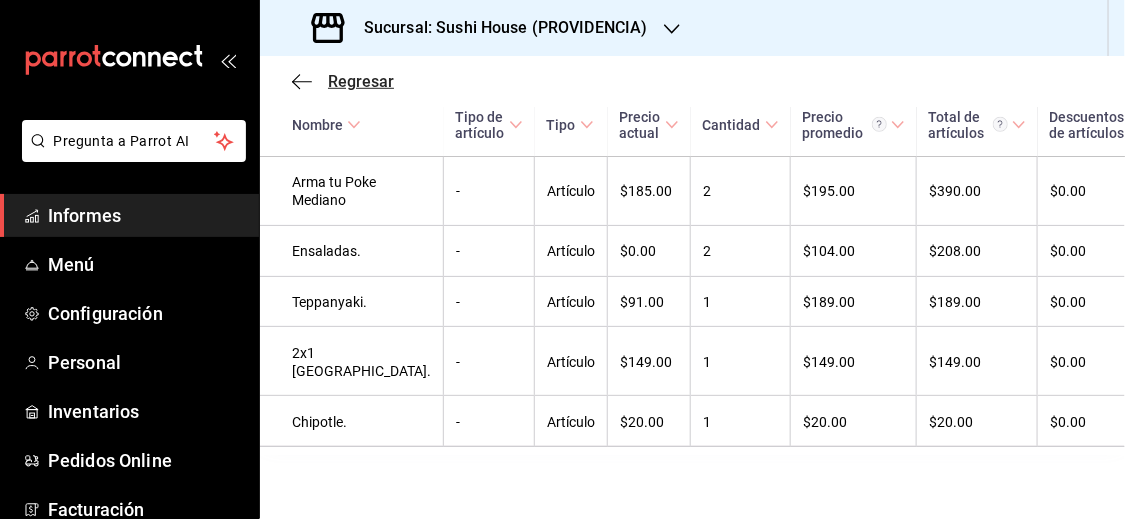 click on "Regresar" at bounding box center [361, 81] 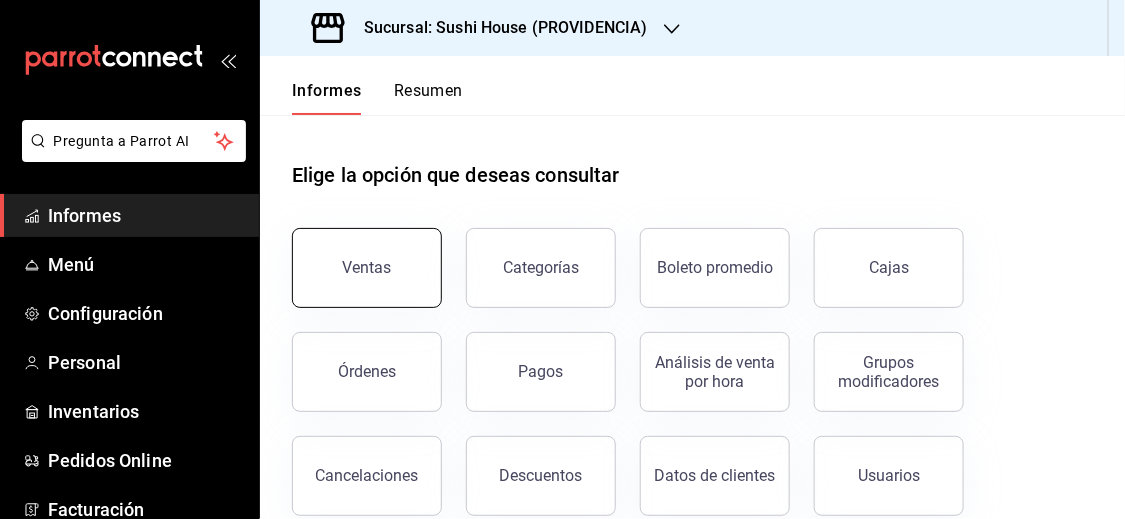 click on "Ventas" at bounding box center [367, 268] 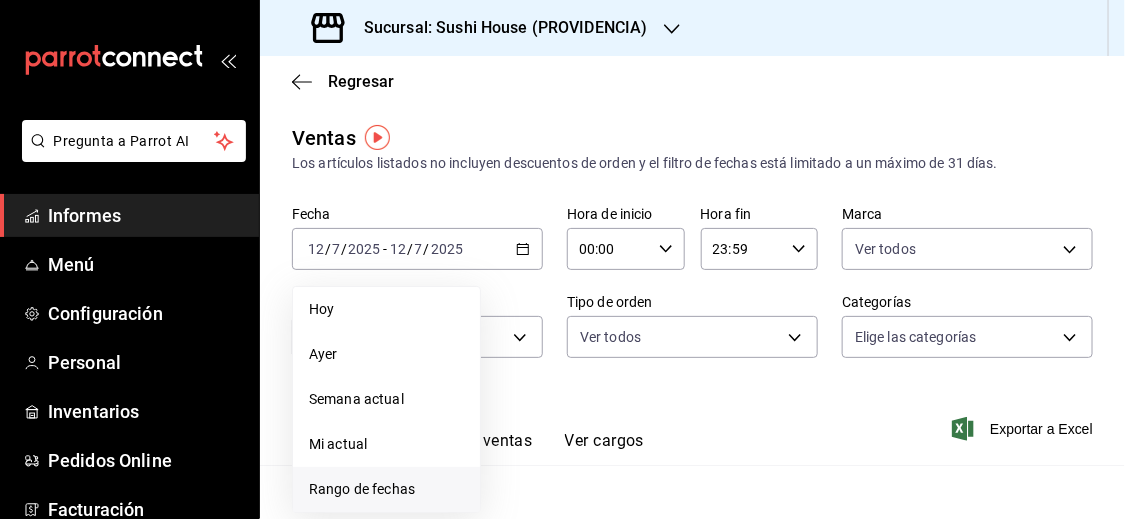 click on "Rango de fechas" at bounding box center [362, 489] 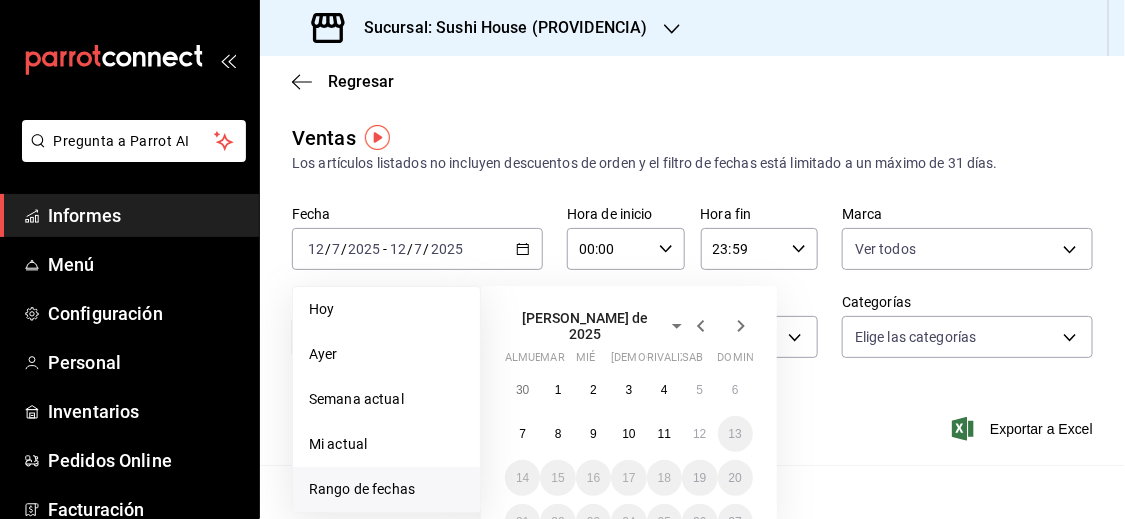 click on "Ver resumen Ver ventas Ver cargos Exportar a Excel" at bounding box center (692, 423) 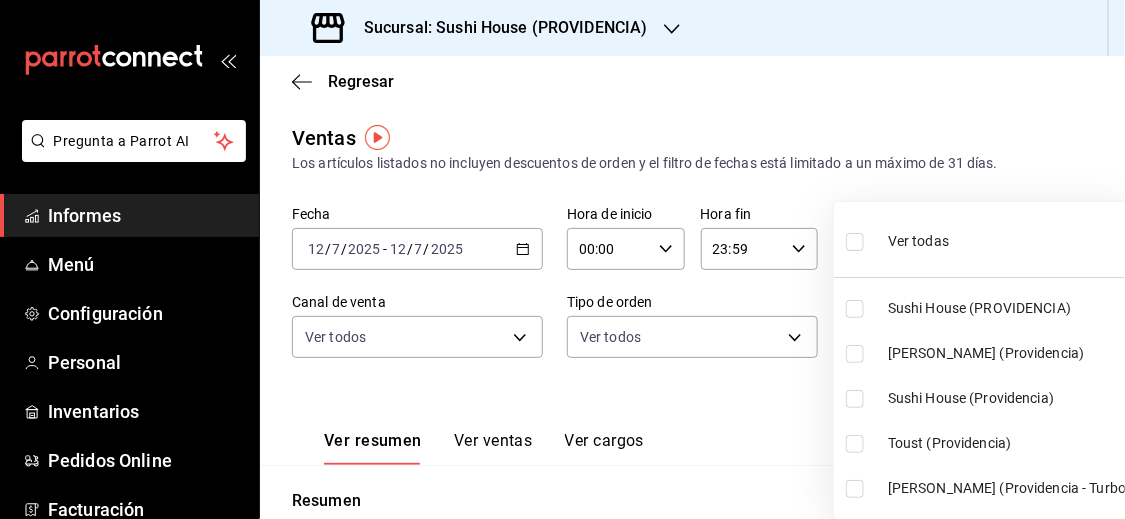 click on "Pregunta a Parrot AI Informes   Menú   Configuración   Personal   Inventarios   Pedidos Online   Facturación   Suscripción   Ayuda Recomendar loro   Sushi Express multiusuario   Sugerir nueva función   Sucursal: Sushi House (PROVIDENCIA) Regresar Ventas Los artículos listados no incluyen descuentos de orden y el filtro de fechas está limitado a un máximo de 31 días. Fecha 2025-07-12 12 / 7 / 2025 - 2025-07-12 12 / 7 / 2025 Hora de inicio 00:00 Hora de inicio Hora fin 23:59 Hora fin Marca Ver todos Canal de venta Ver todos Tipo de orden Ver todos Categorías Elige las categorías Ver resumen Ver ventas Ver cargos Exportar a Excel Resumen Total de artículos Da clic en la fila para ver el detalle por tipo de artículo + $38,546.00 Cargas por servicio + $120.00 Venta bruta = $38,666.00 Descuentos totales - $5,011.10 Certificados de regalo - $0.00 Venta total = $33,654.90 Impuestos - $4,642.06 Venta neta = $29,012.84 Texto original Valora esta traducción GANA 1 MES GRATIS EN TU SUSCRIPCIÓN AQUÍ" at bounding box center (562, 259) 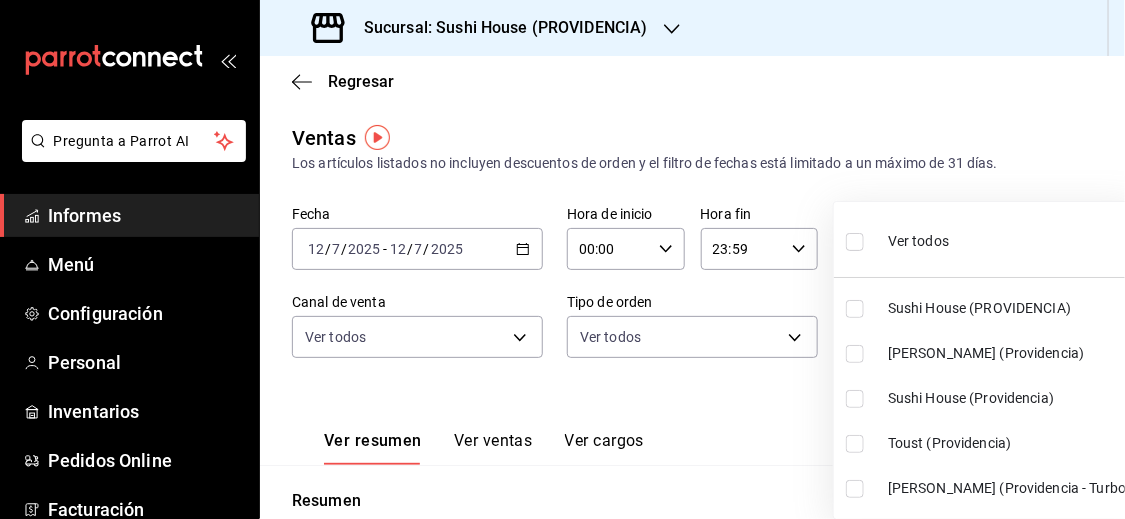 click at bounding box center [855, 242] 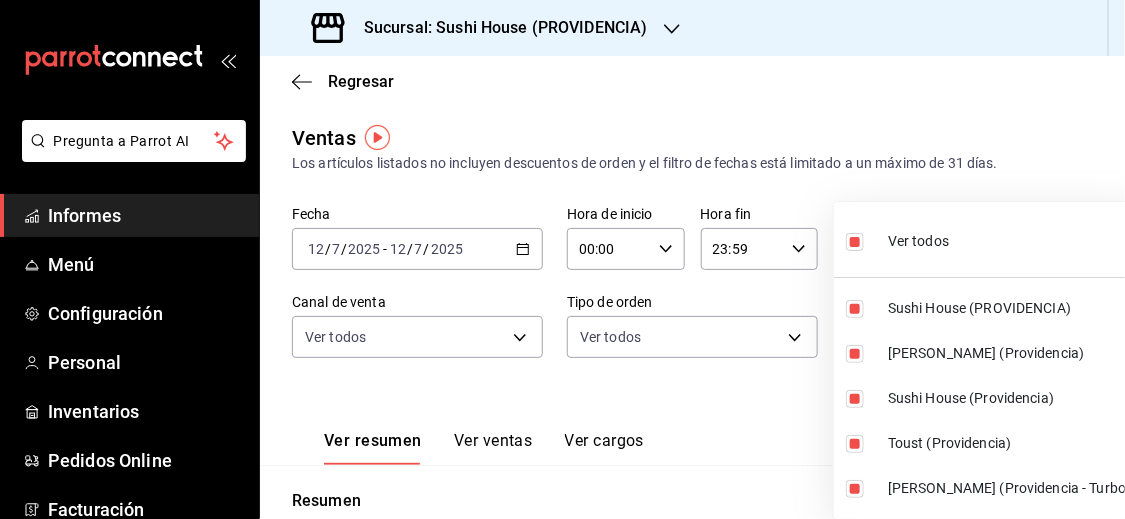 click at bounding box center (562, 259) 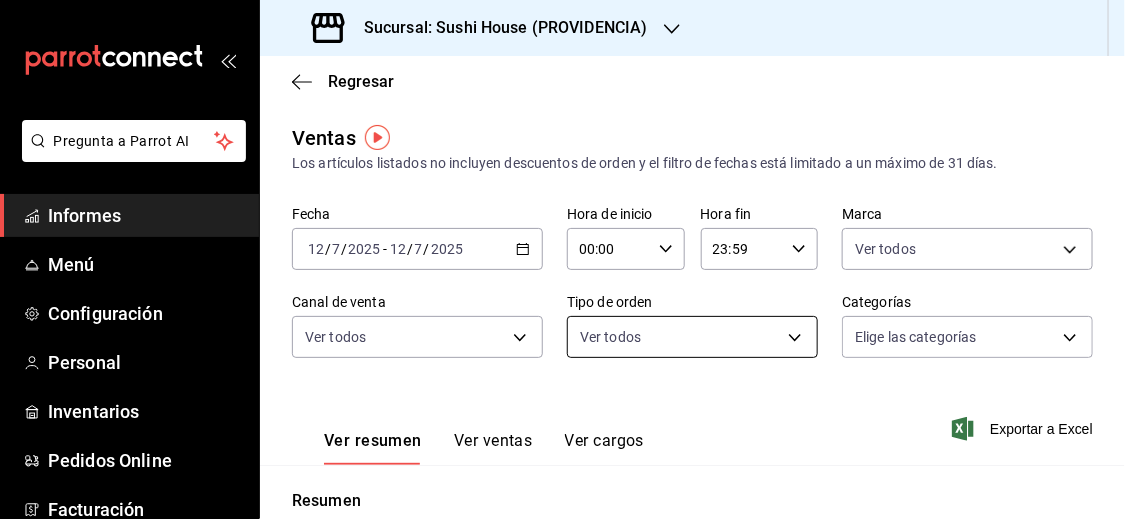 click on "Pregunta a Parrot AI Informes   Menú   Configuración   Personal   Inventarios   Pedidos Online   Facturación   Suscripción   Ayuda Recomendar loro   Sushi Express multiusuario   Sugerir nueva función   Sucursal: Sushi House (PROVIDENCIA) Regresar Ventas Los artículos listados no incluyen descuentos de orden y el filtro de fechas está limitado a un máximo de 31 días. Fecha 2025-07-12 12 / 7 / 2025 - 2025-07-12 12 / 7 / 2025 Hora de inicio 00:00 Hora de inicio Hora fin 23:59 Hora fin Marca Ver todos b9361ddb-430a-4445-ad01-e54101fc6a6d,a68405d1-b9ed-4209-8cac-070605860f79,d977e9e1-94a5-4c72-ae82-989a1b0a3219,b75da029-b62f-4ea6-86be-83578d931b21,d15e84b3-8363-4ee1-9a15-630b08c6c652 Canal de venta Ver todos Tipo de orden Ver todos Categorías Elige las categorías Ver resumen Ver ventas Ver cargos Exportar a Excel Resumen Total de artículos Da clic en la fila para ver el detalle por tipo de artículo + $38,546.00 Cargas por servicio + $120.00 Venta bruta = $38,666.00 Descuentos totales - $5,011.10" at bounding box center [562, 259] 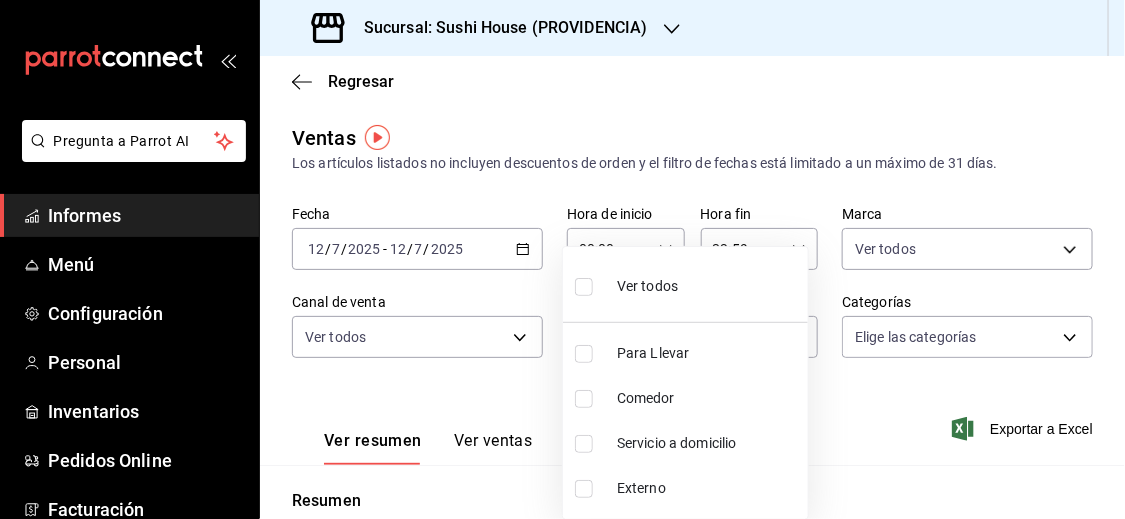 click at bounding box center [584, 444] 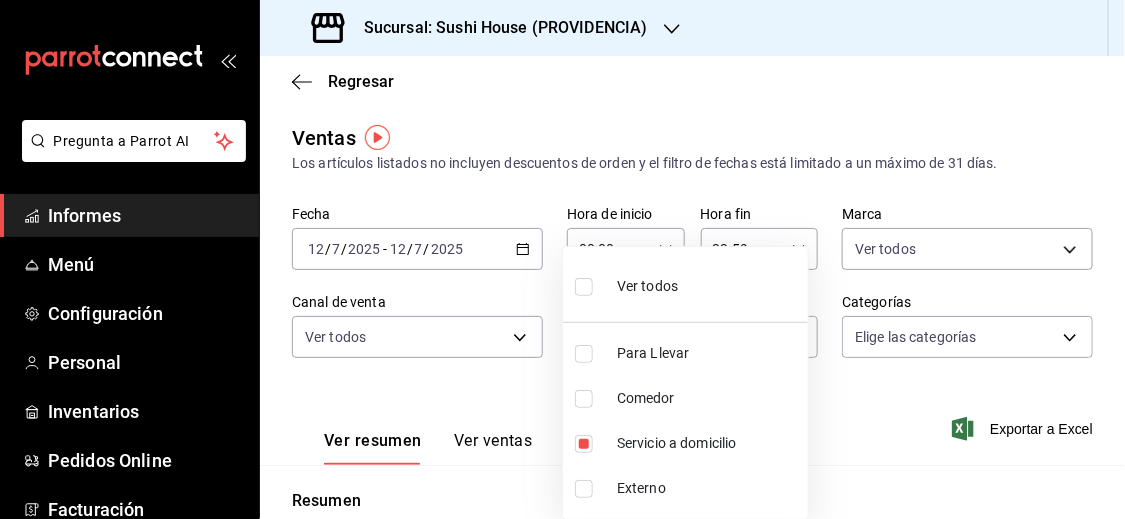 drag, startPoint x: 1120, startPoint y: 274, endPoint x: 1123, endPoint y: 552, distance: 278.01617 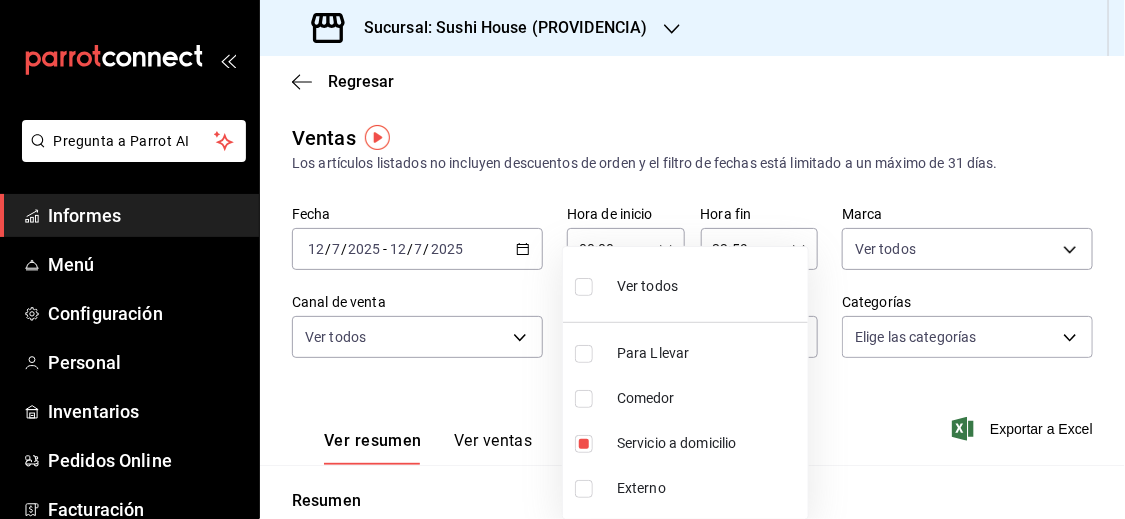 drag, startPoint x: 1116, startPoint y: 278, endPoint x: 1095, endPoint y: 552, distance: 274.80356 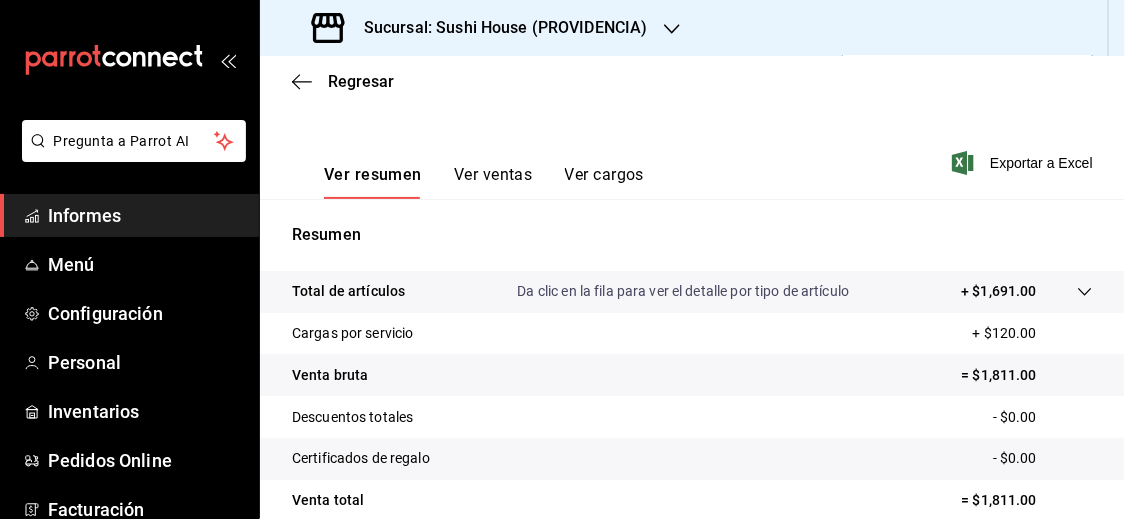 scroll, scrollTop: 337, scrollLeft: 0, axis: vertical 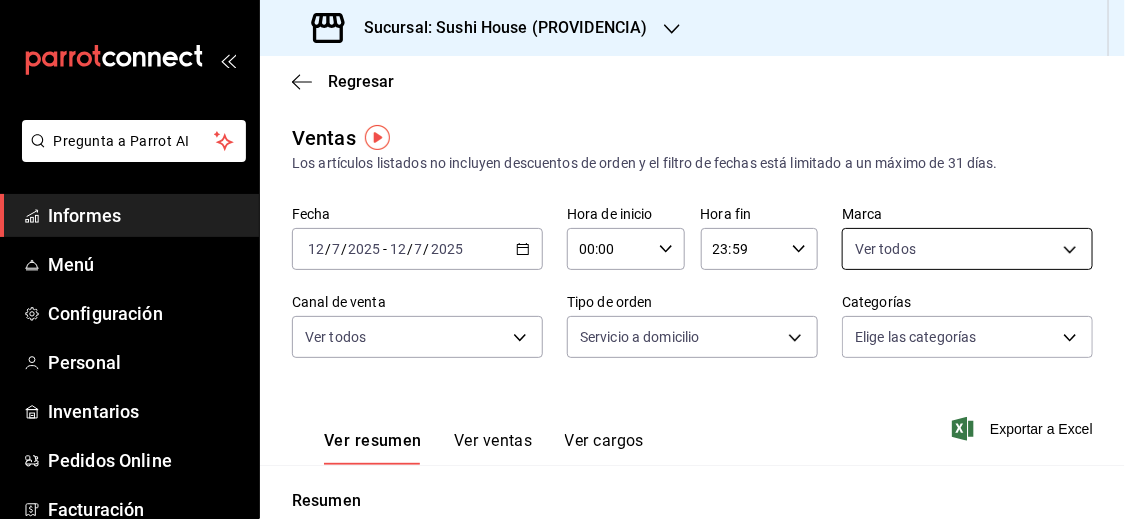 click on "Pregunta a Parrot AI Informes   Menú   Configuración   Personal   Inventarios   Pedidos Online   Facturación   Suscripción   Ayuda Recomendar loro   Sushi Express multiusuario   Sugerir nueva función   Sucursal: Sushi House (PROVIDENCIA) Regresar Ventas Los artículos listados no incluyen descuentos de orden y el filtro de fechas está limitado a un máximo de 31 días. Fecha 2025-07-12 12 / 7 / 2025 - 2025-07-12 12 / 7 / 2025 Hora de inicio 00:00 Hora de inicio Hora fin 23:59 Hora fin Marca Ver todos b9361ddb-430a-4445-ad01-e54101fc6a6d,a68405d1-b9ed-4209-8cac-070605860f79,d977e9e1-94a5-4c72-ae82-989a1b0a3219,b75da029-b62f-4ea6-86be-83578d931b21,d15e84b3-8363-4ee1-9a15-630b08c6c652 Canal de venta Ver todos Tipo de orden Servicio a domicilio 7f5903bb-6d2f-4159-8fdb-6e7027ac9b39 Categorías Elige las categorías Ver resumen Ver ventas Ver cargos Exportar a Excel Resumen Total de artículos Da clic en la fila para ver el detalle por tipo de artículo + $1,691.00 Cargas por servicio + $120.00 Venta bruta" at bounding box center (562, 259) 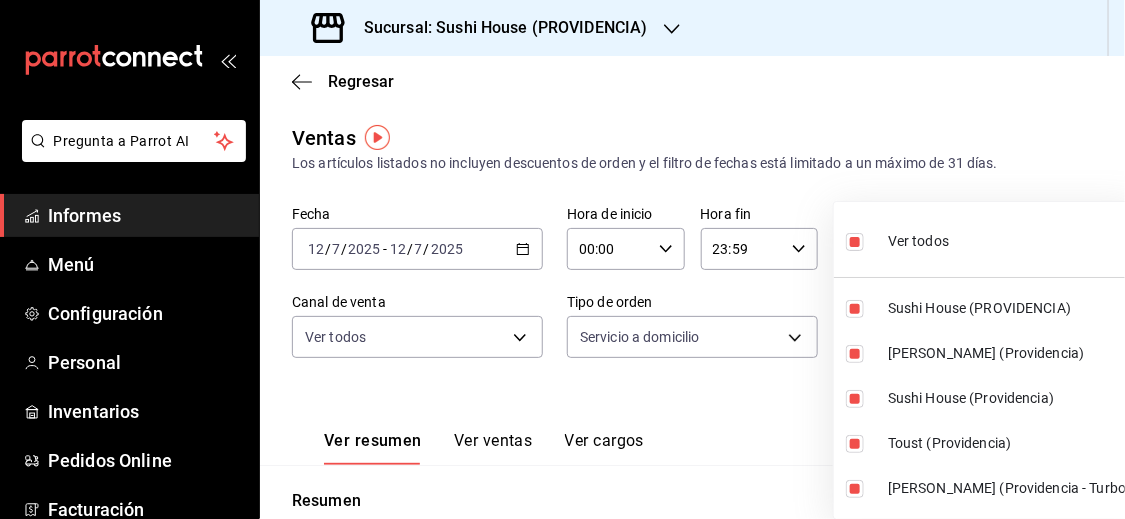 click at bounding box center [855, 242] 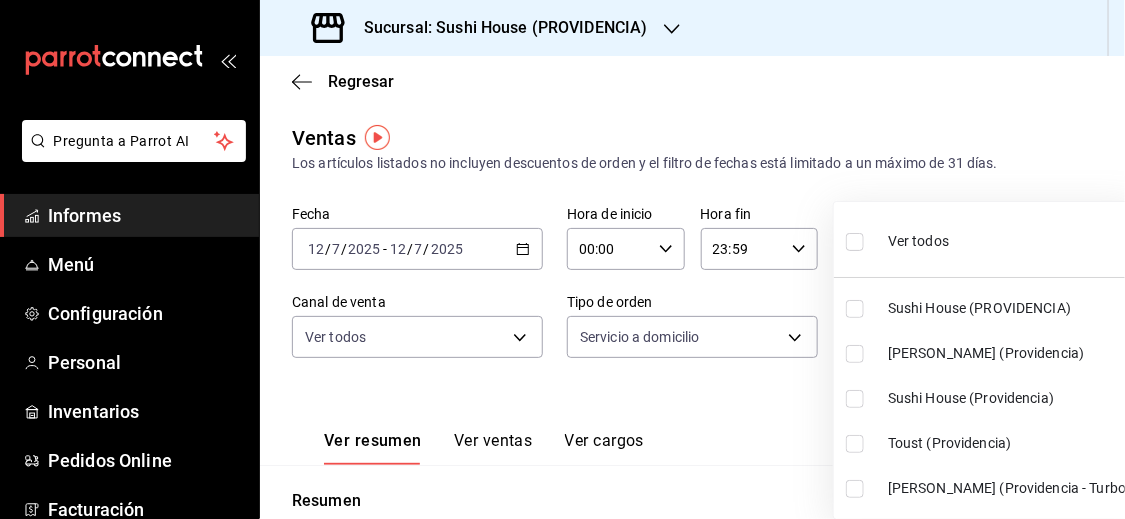 click at bounding box center (562, 259) 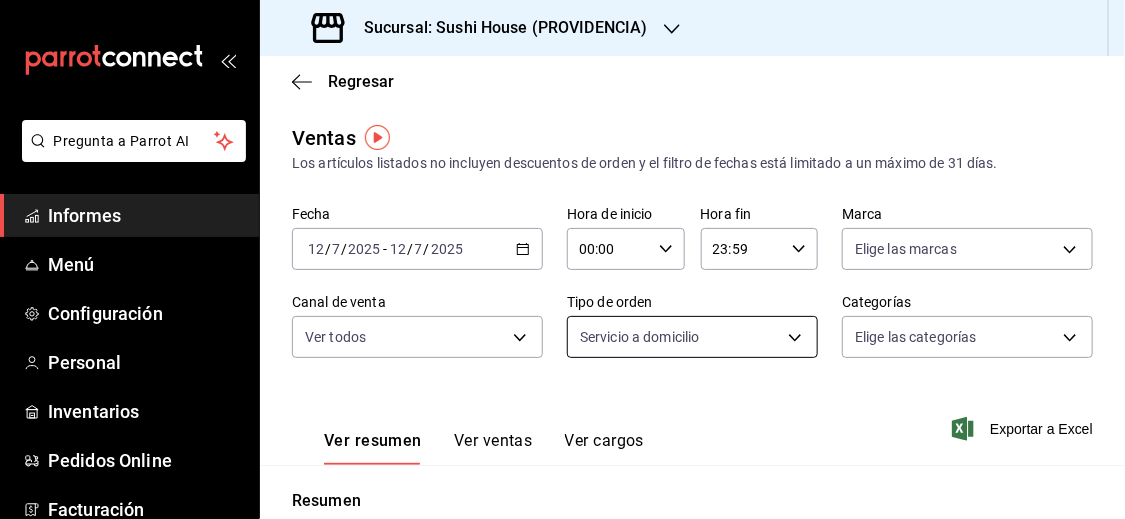 click on "Pregunta a Parrot AI Informes   Menú   Configuración   Personal   Inventarios   Pedidos Online   Facturación   Suscripción   Ayuda Recomendar loro   Sushi Express multiusuario   Sugerir nueva función   Sucursal: Sushi House (PROVIDENCIA) Regresar Ventas Los artículos listados no incluyen descuentos de orden y el filtro de fechas está limitado a un máximo de 31 días. Fecha 2025-07-12 12 / 7 / 2025 - 2025-07-12 12 / 7 / 2025 Hora de inicio 00:00 Hora de inicio Hora fin 23:59 Hora fin Marca Elige las marcas Canal de venta Ver todos Tipo de orden Servicio a domicilio 7f5903bb-6d2f-4159-8fdb-6e7027ac9b39 Categorías Elige las categorías Ver resumen Ver ventas Ver cargos Exportar a Excel Resumen Total de artículos Da clic en la fila para ver el detalle por tipo de artículo + $1,691.00 Cargas por servicio + $120.00 Venta bruta = $1,811.00 Descuentos totales - $0.00 Certificados de regalo - $0.00 Venta total = $1,811.00 Impuestos - $249.79 Venta neta = $1,561.21 Texto original Valora esta traducción" at bounding box center (562, 259) 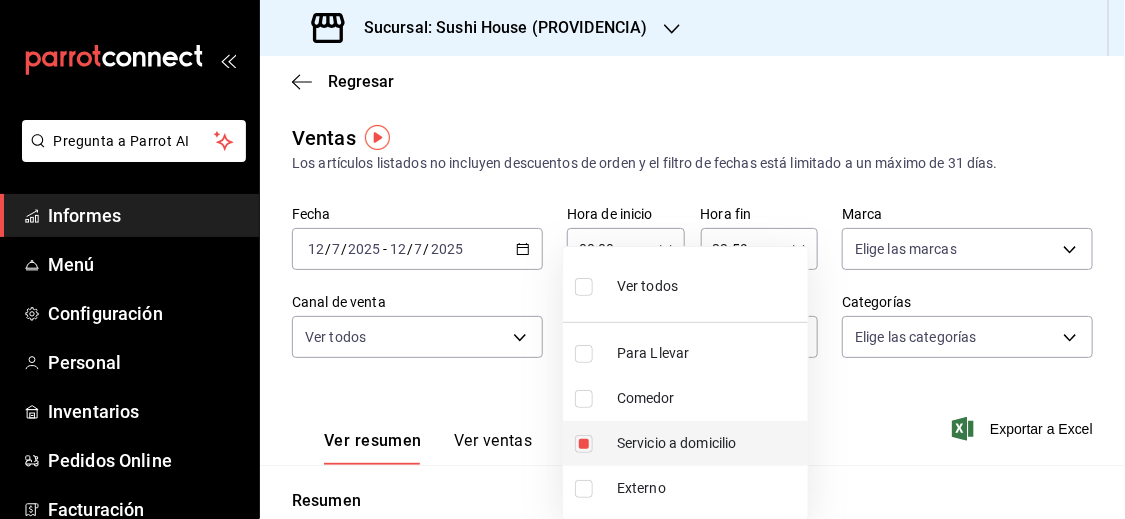 click at bounding box center [584, 444] 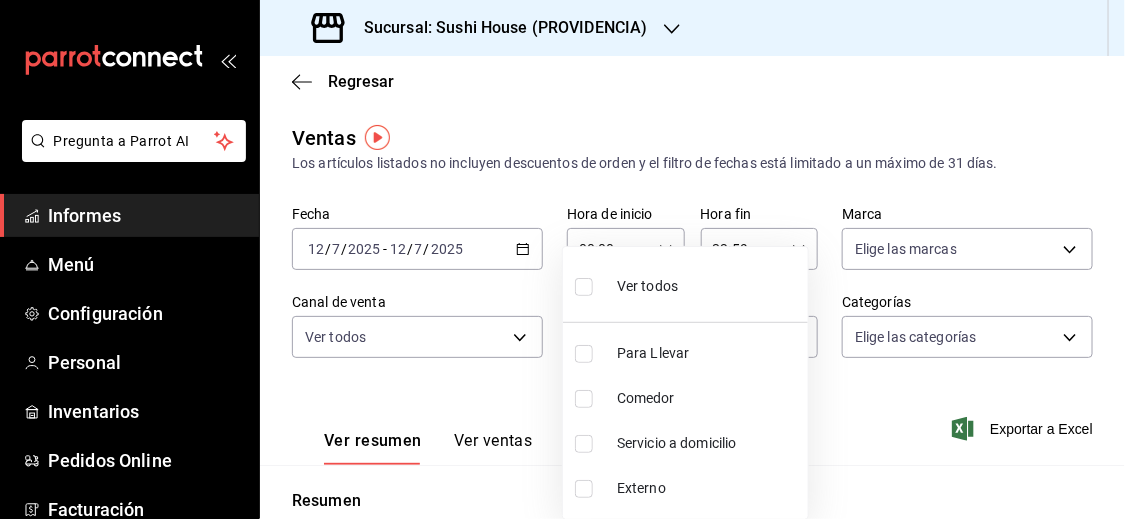 click at bounding box center (562, 259) 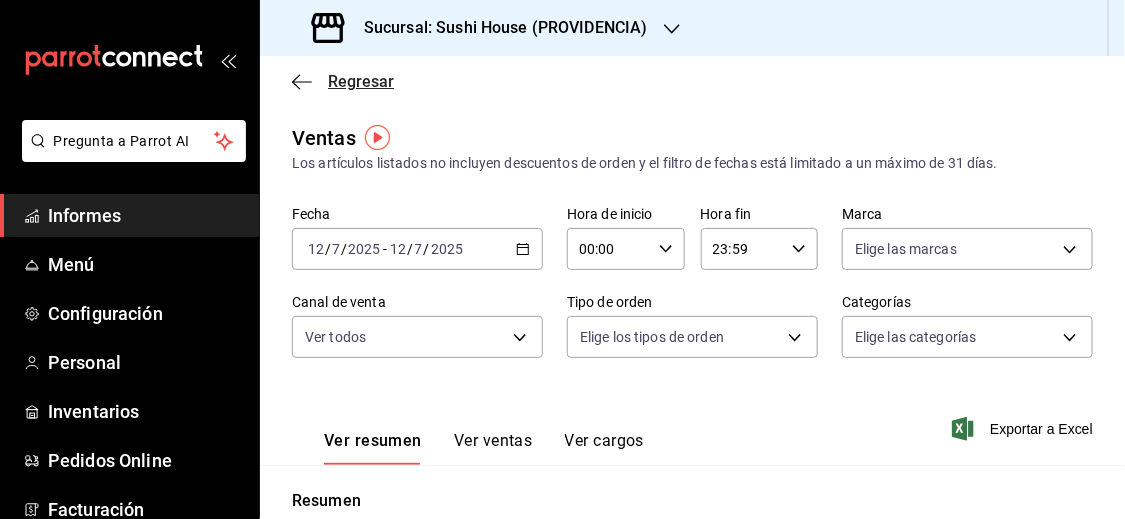 click on "Regresar" at bounding box center [361, 81] 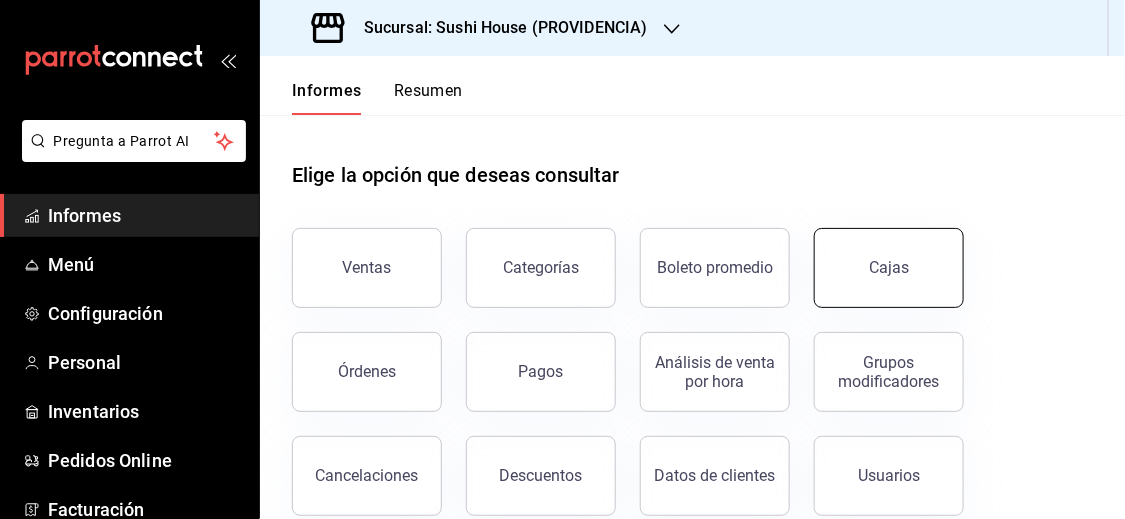 click on "Cajas" at bounding box center [889, 268] 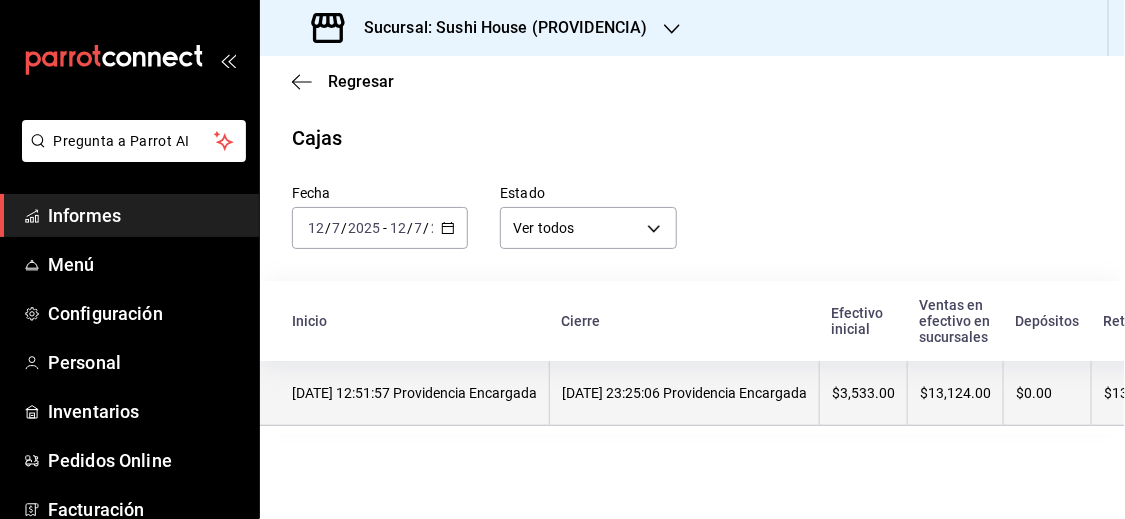 click on "07/12/2025 12:51:57 Providencia Encargada" at bounding box center (405, 393) 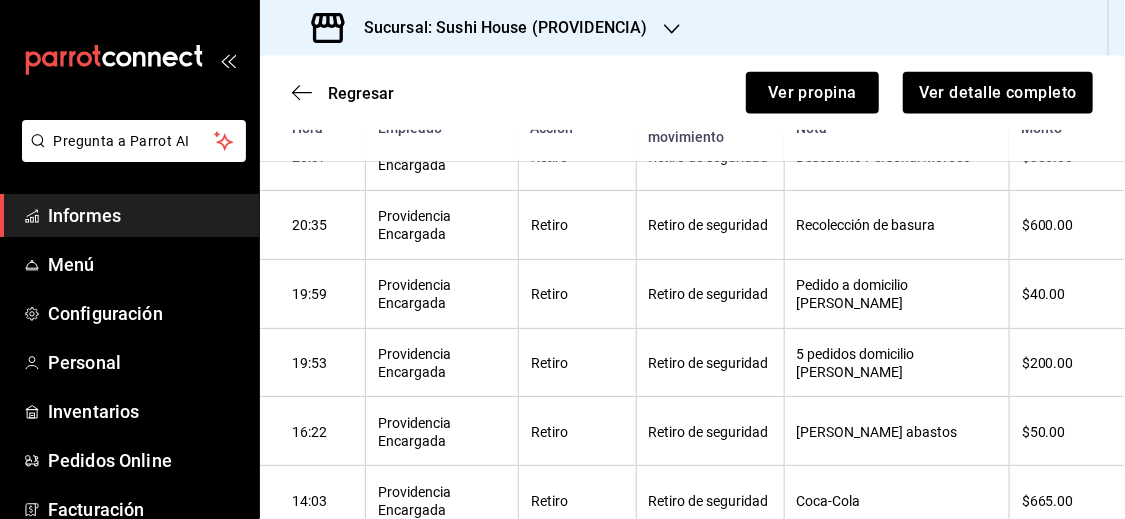 scroll, scrollTop: 966, scrollLeft: 0, axis: vertical 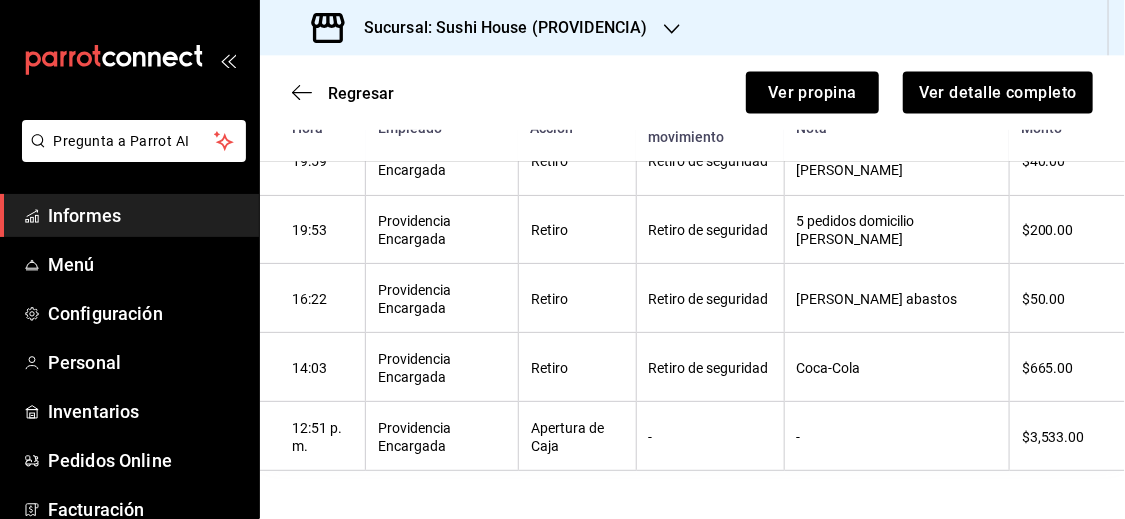 type 